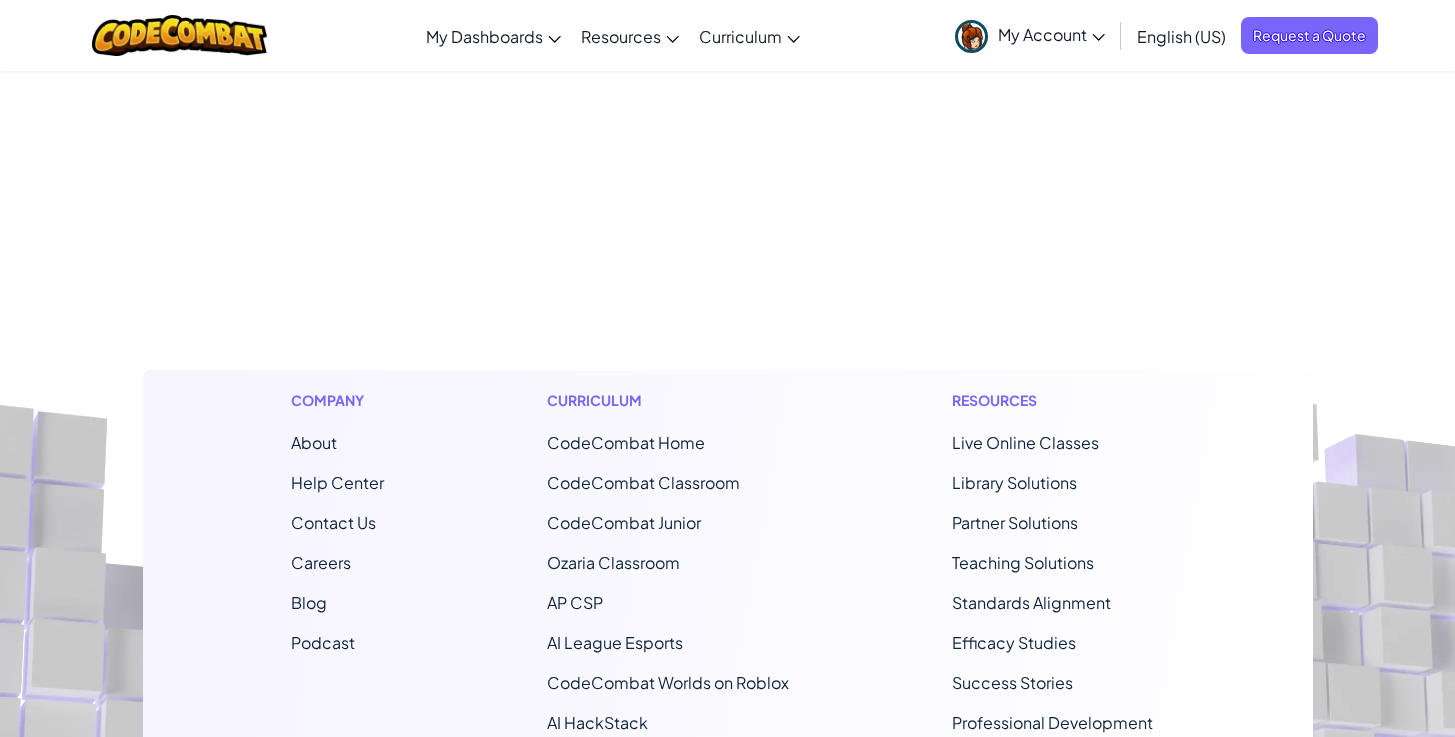 scroll, scrollTop: 0, scrollLeft: 0, axis: both 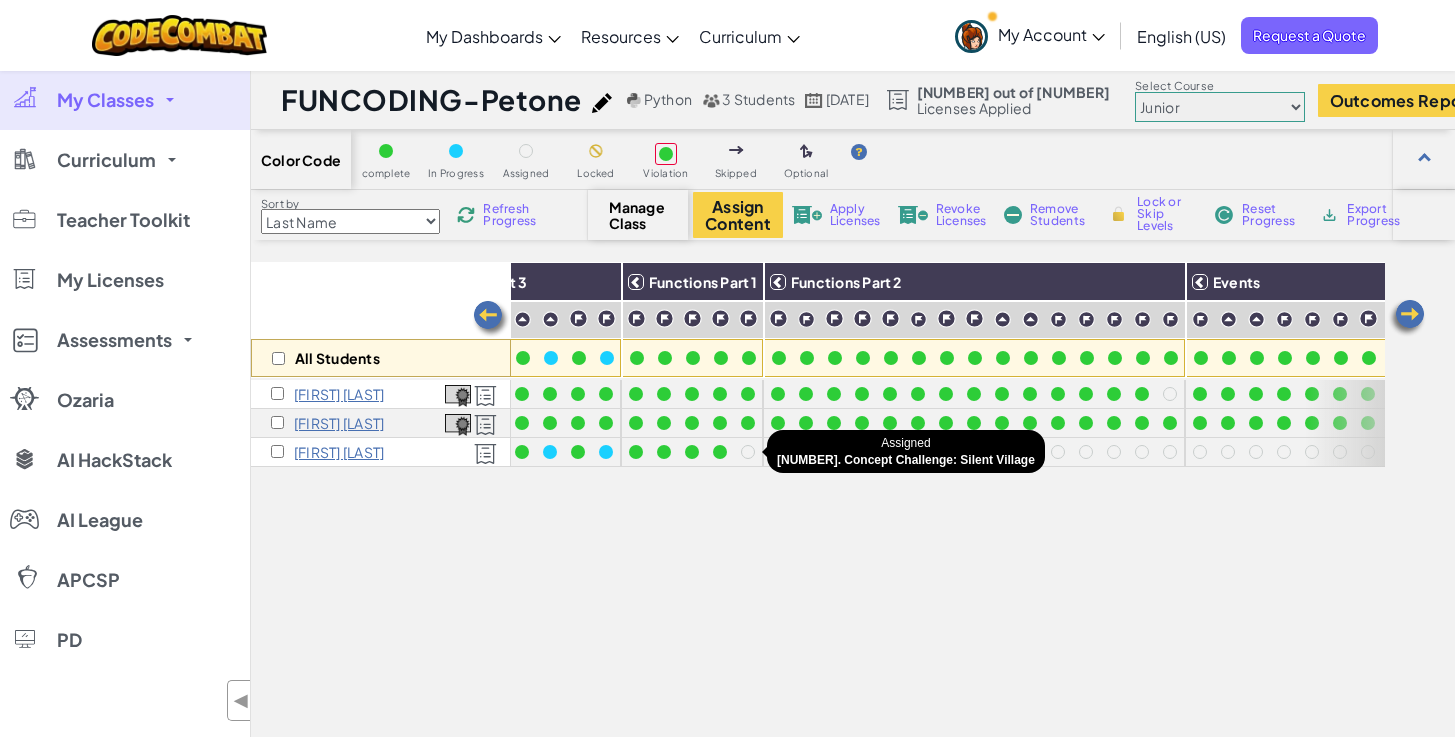 click at bounding box center [748, 452] 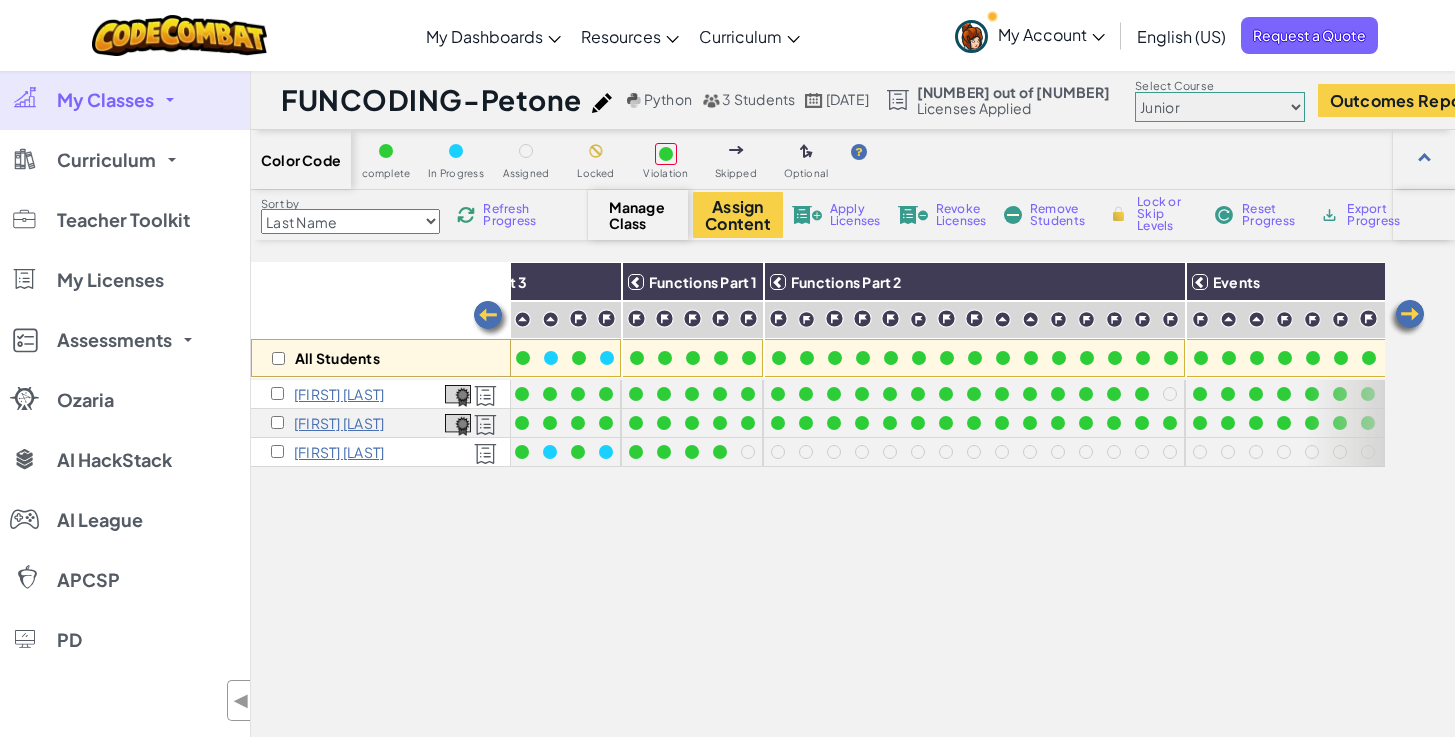click at bounding box center [748, 452] 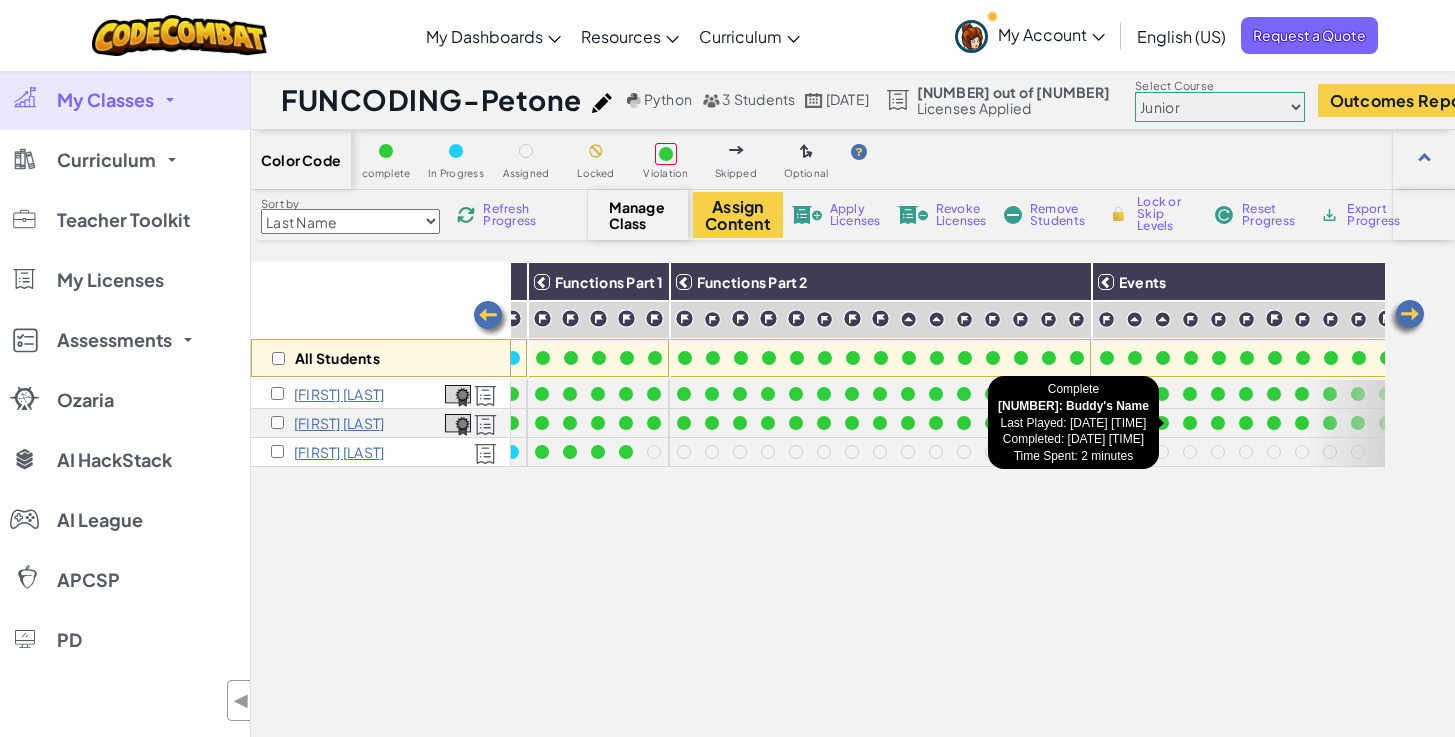 scroll, scrollTop: 0, scrollLeft: 1019, axis: horizontal 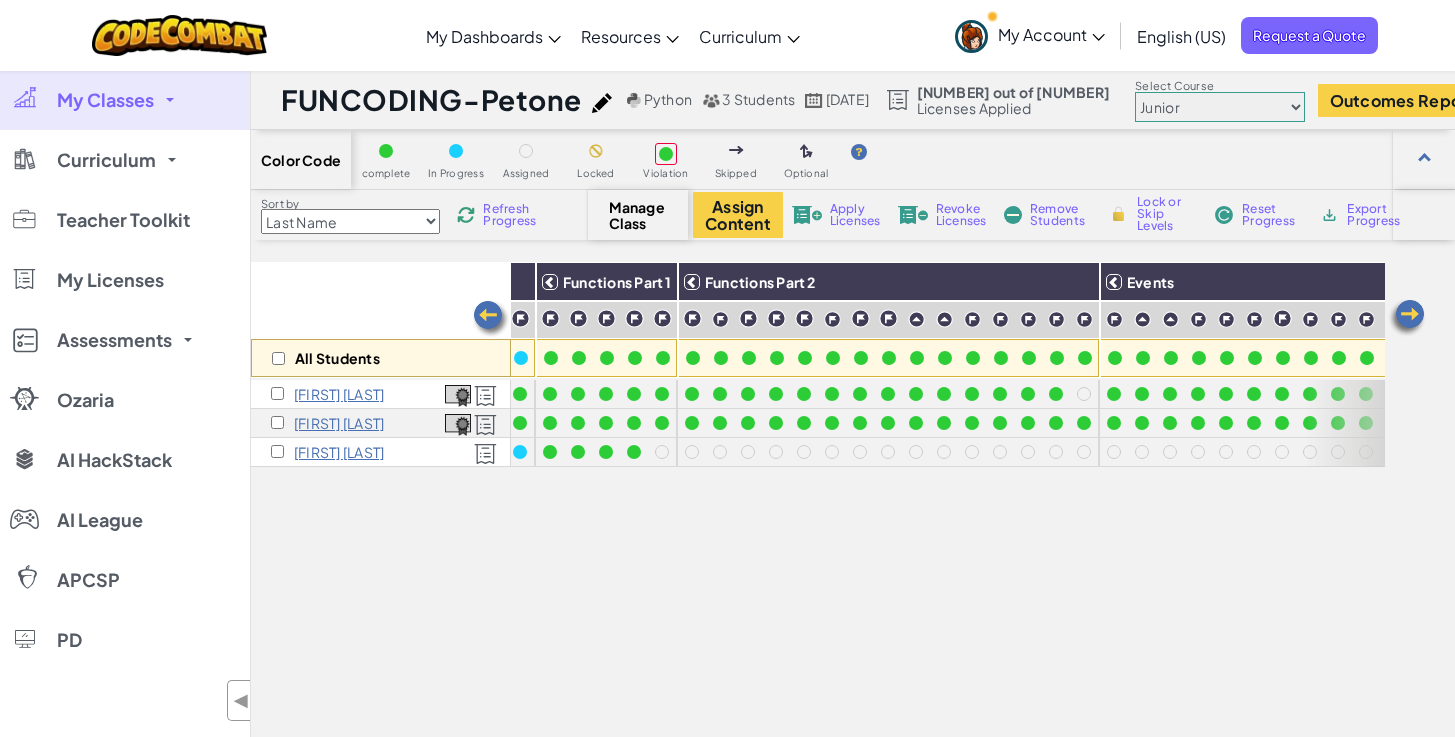 click on "Junior
Introduction to Computer Science
Game Development 1
Web Development 1
Computer Science 2
Game Development 2
Web Development 2
Computer Science 3
Game Development 3
Computer Science 4
Computer Science 5
Computer Science 6
AI HackStack" at bounding box center (1220, 107) 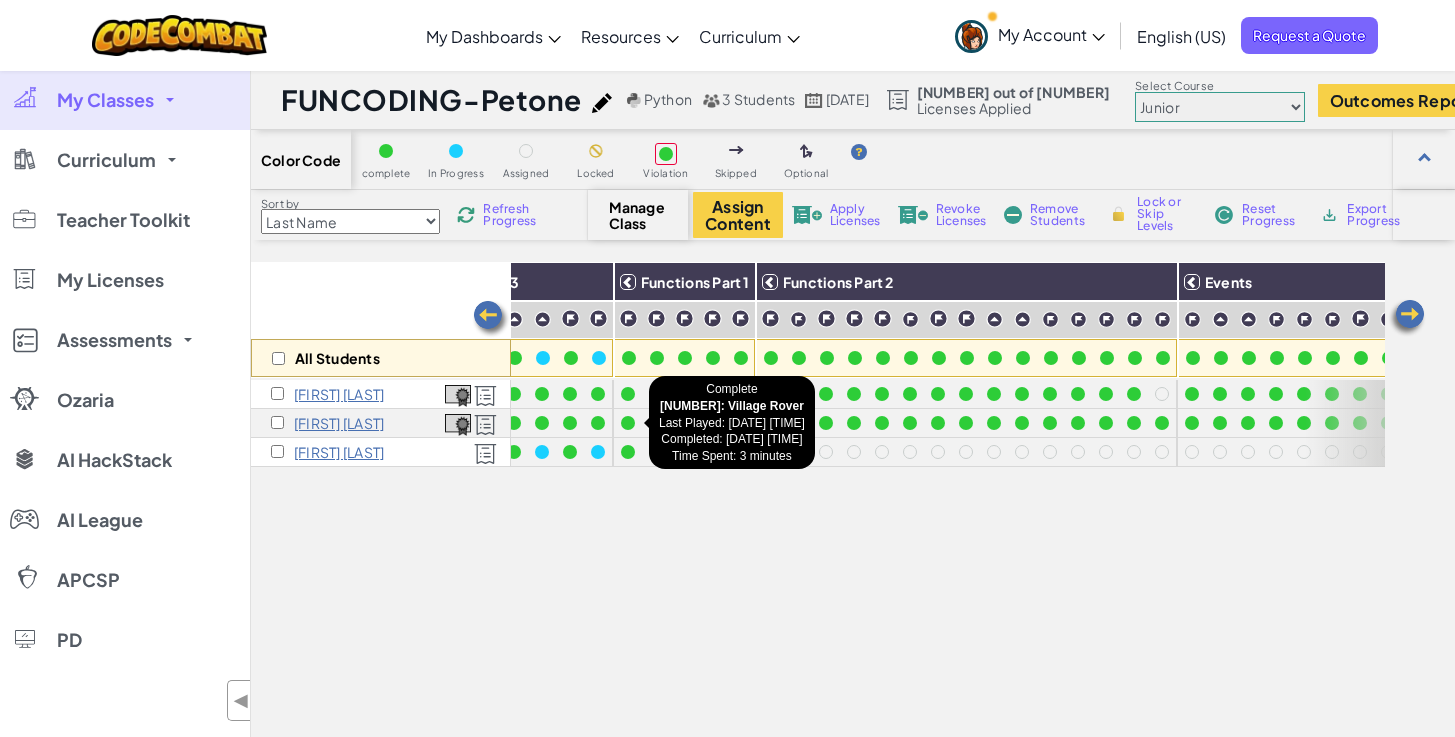 scroll, scrollTop: 0, scrollLeft: 937, axis: horizontal 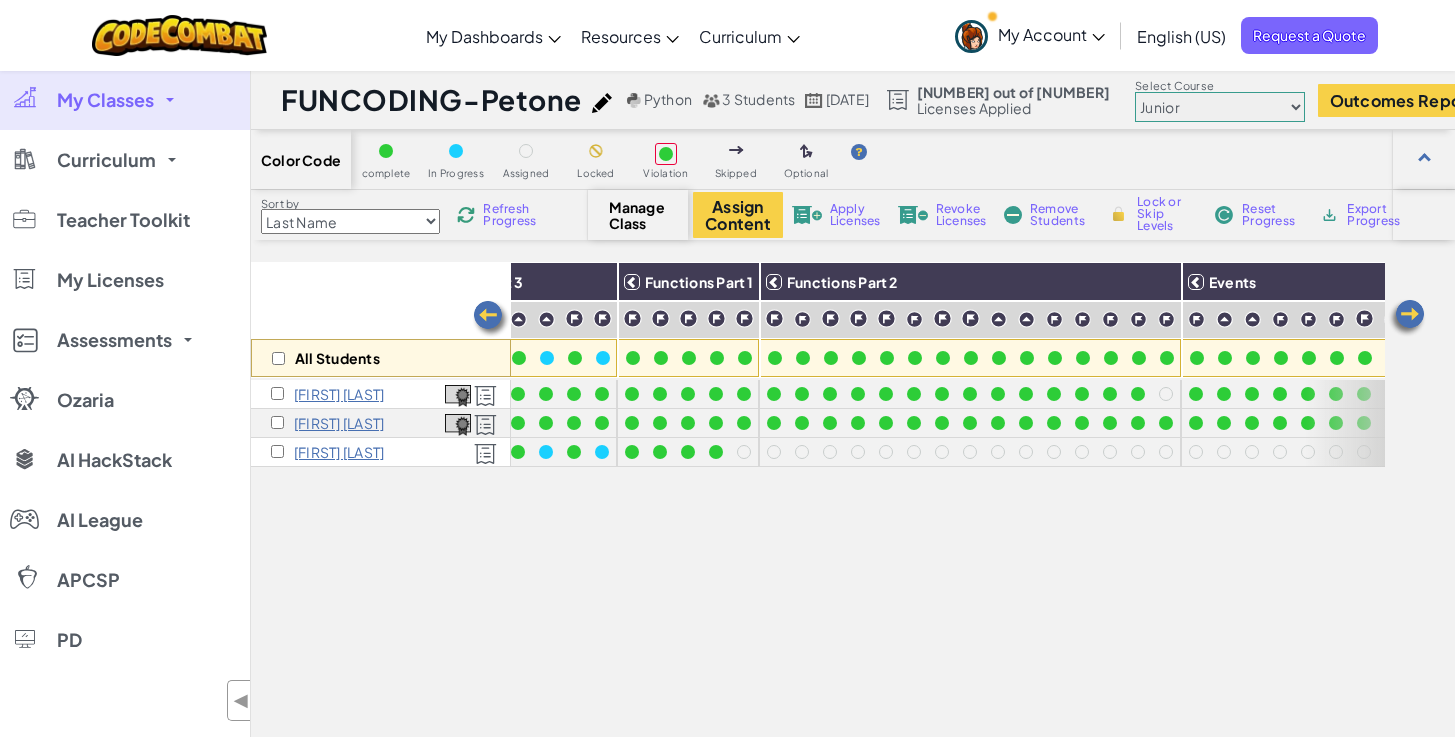 click at bounding box center (1407, 318) 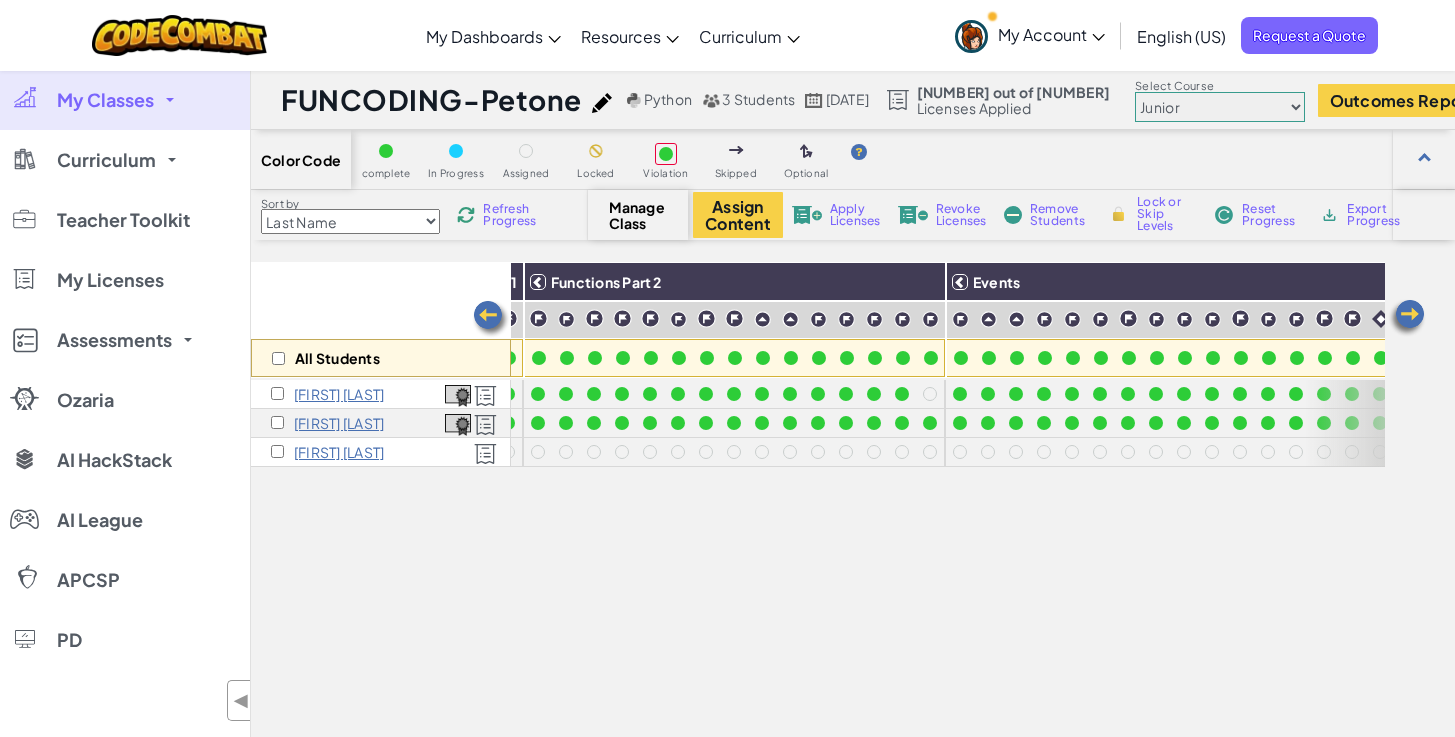 scroll, scrollTop: 0, scrollLeft: 1199, axis: horizontal 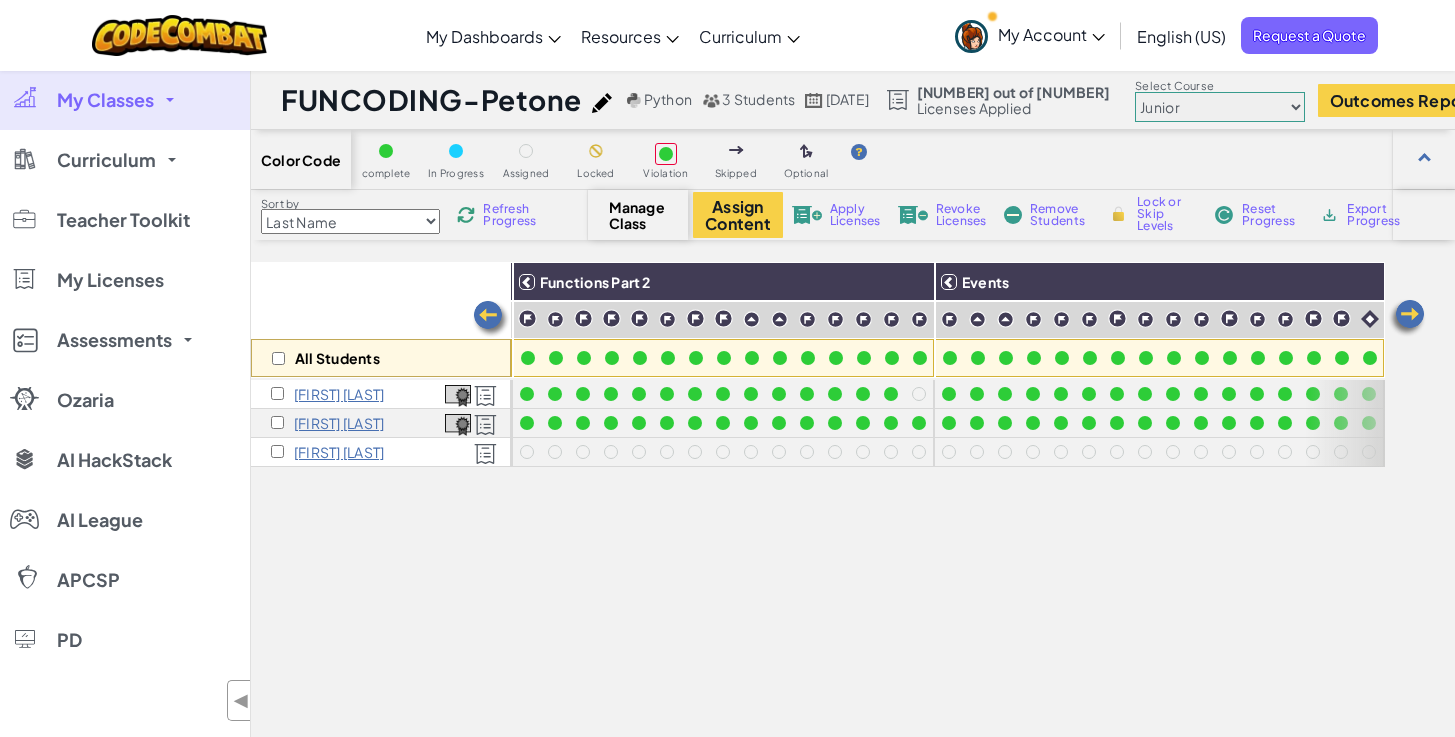 click at bounding box center (1407, 318) 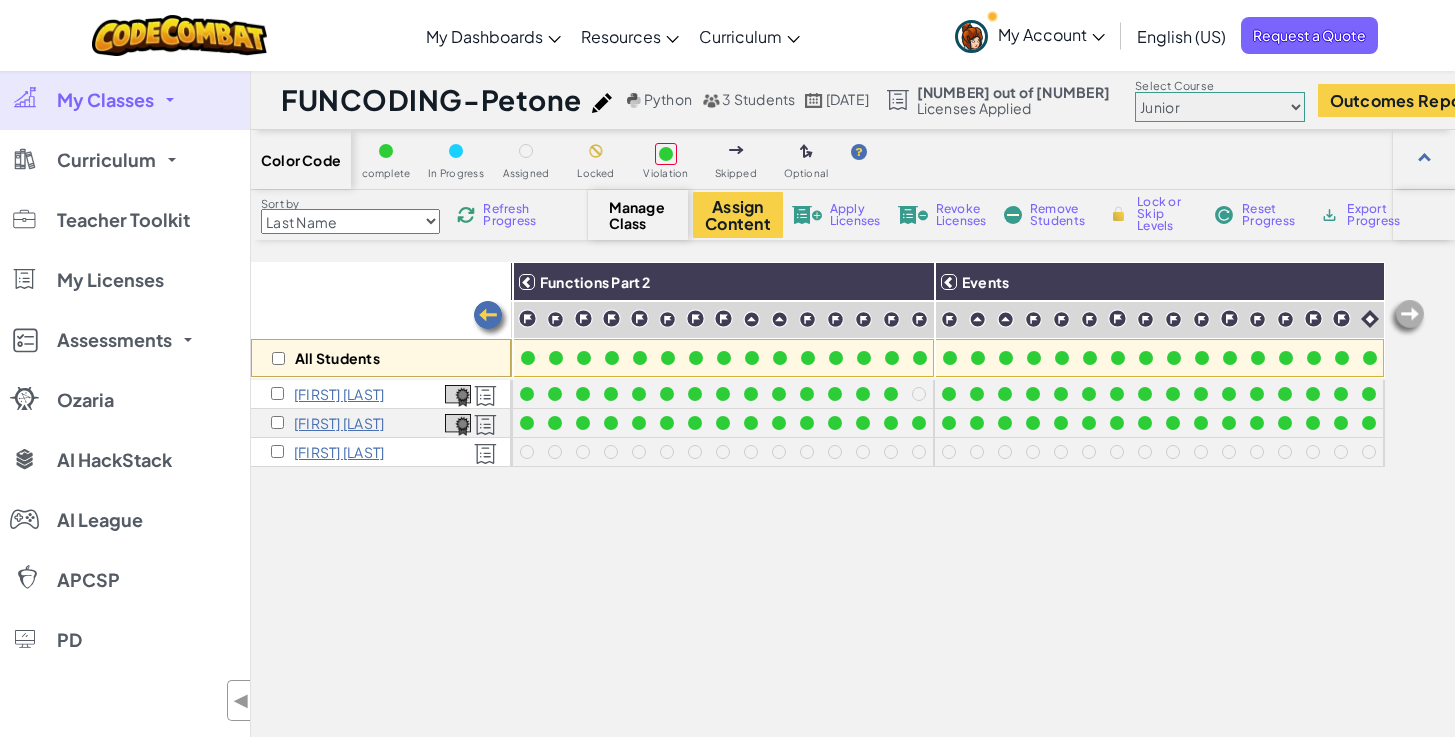 click at bounding box center (1407, 318) 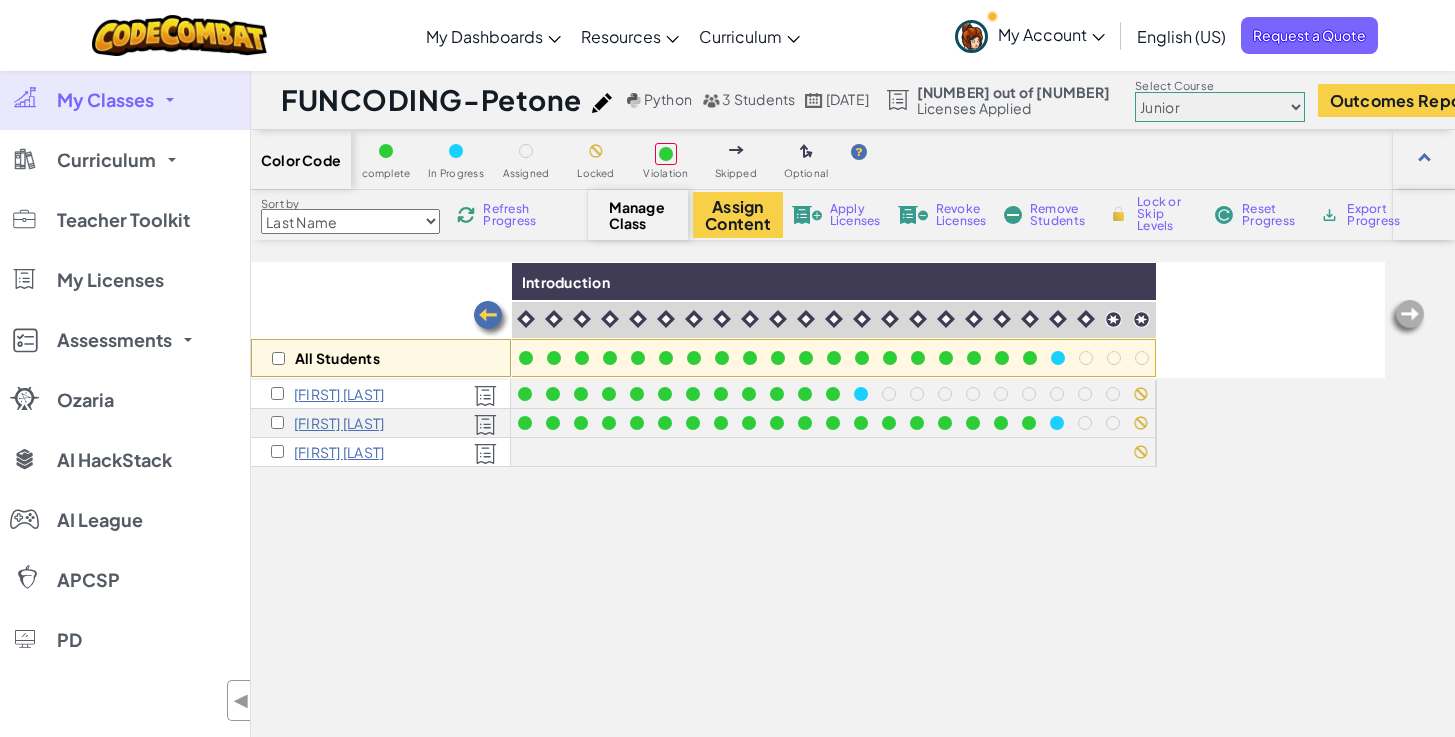 scroll, scrollTop: 0, scrollLeft: 0, axis: both 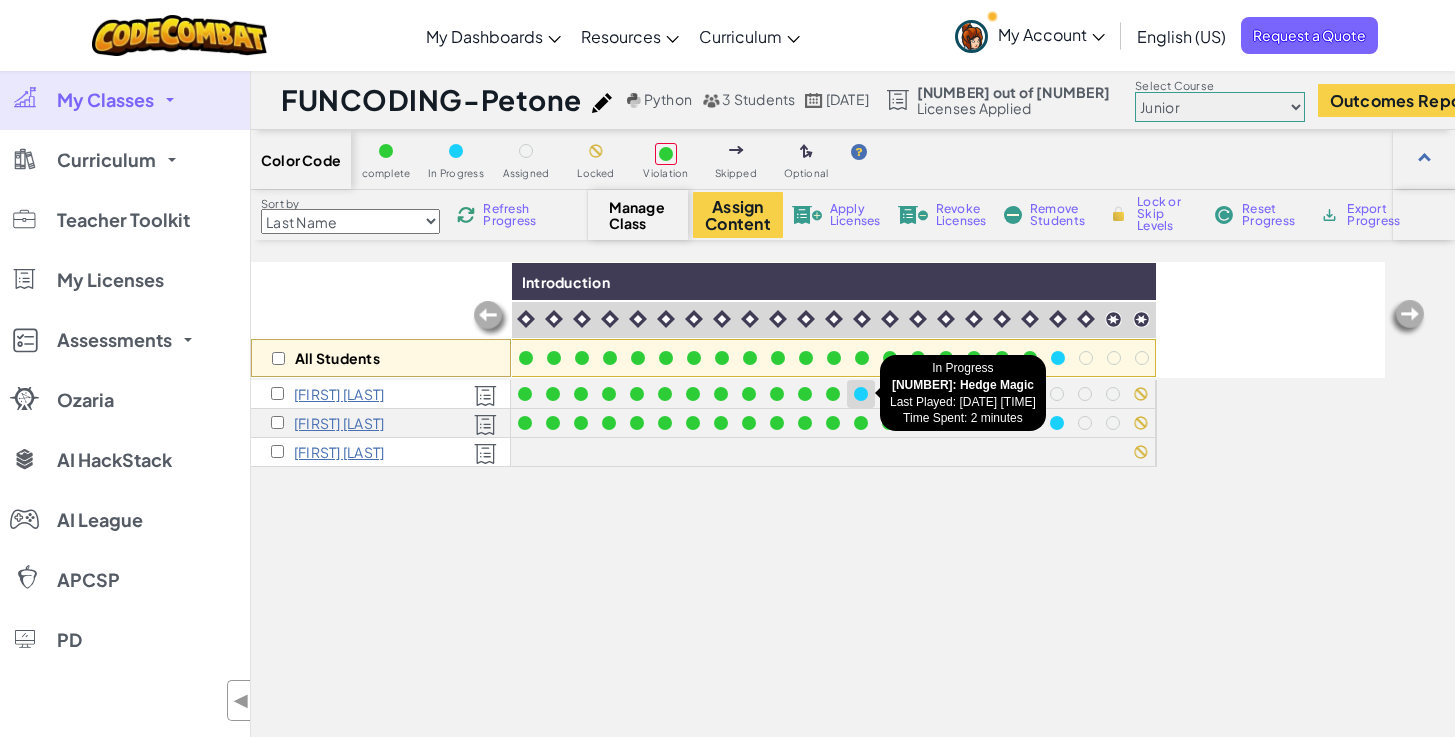 click at bounding box center [861, 394] 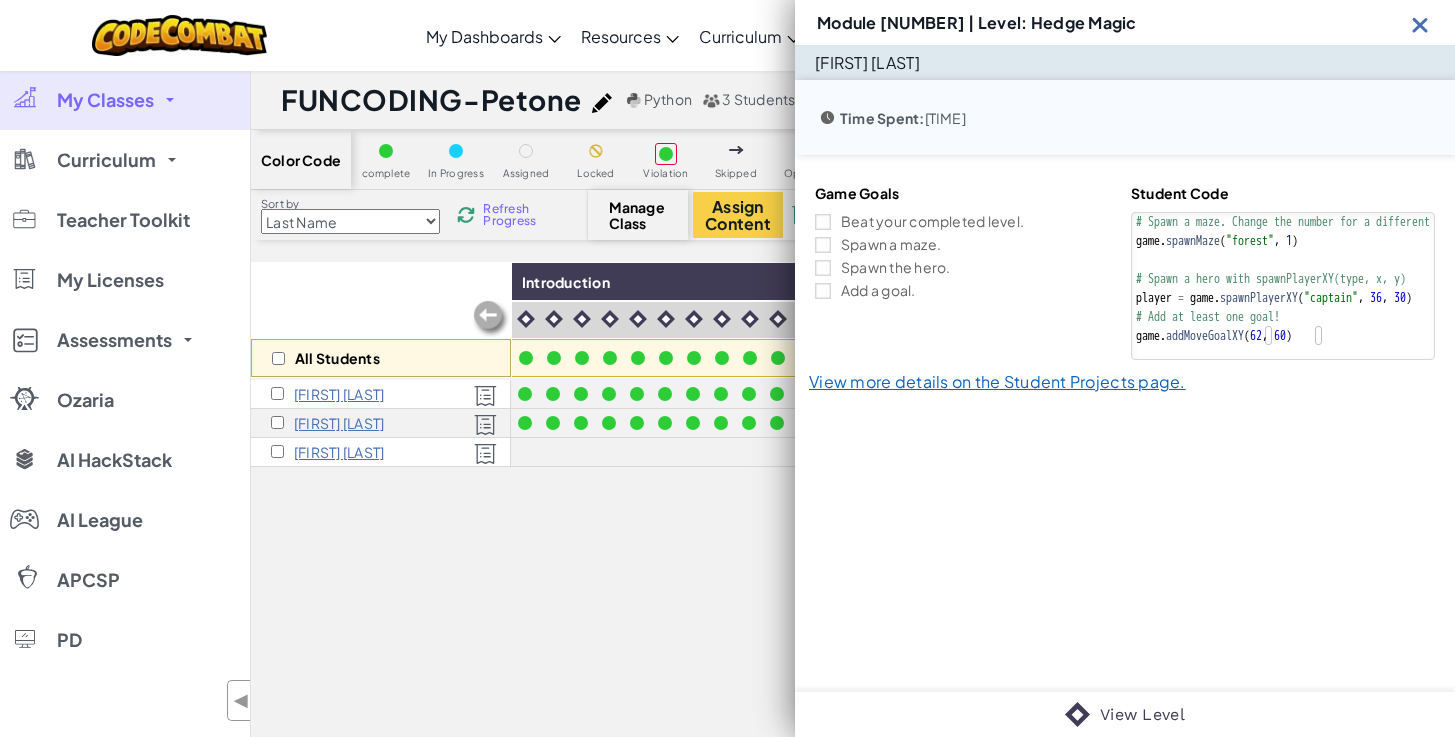 click on "All Students     Introduction
Marcus H
Ryan Teng Dakideater
Samuel Z" at bounding box center (818, 580) 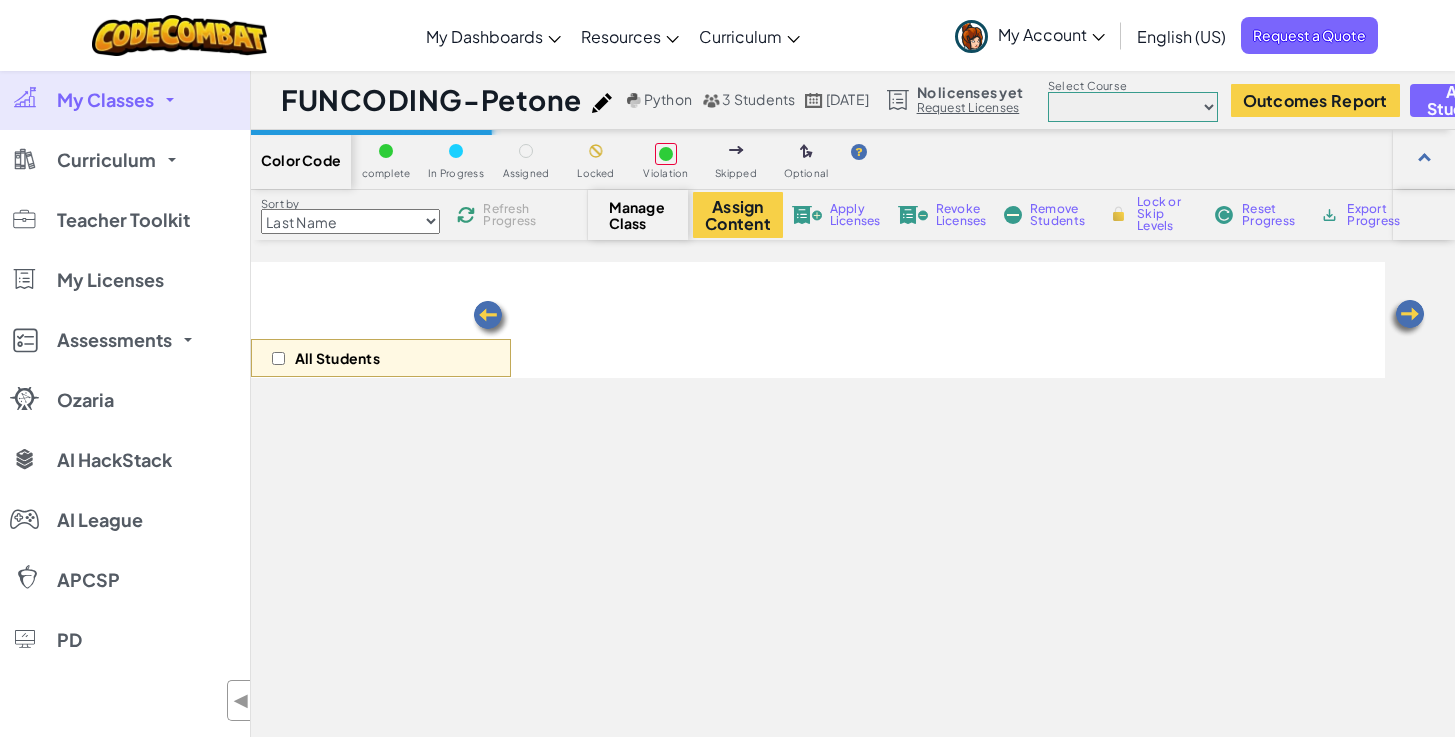 scroll, scrollTop: 0, scrollLeft: 0, axis: both 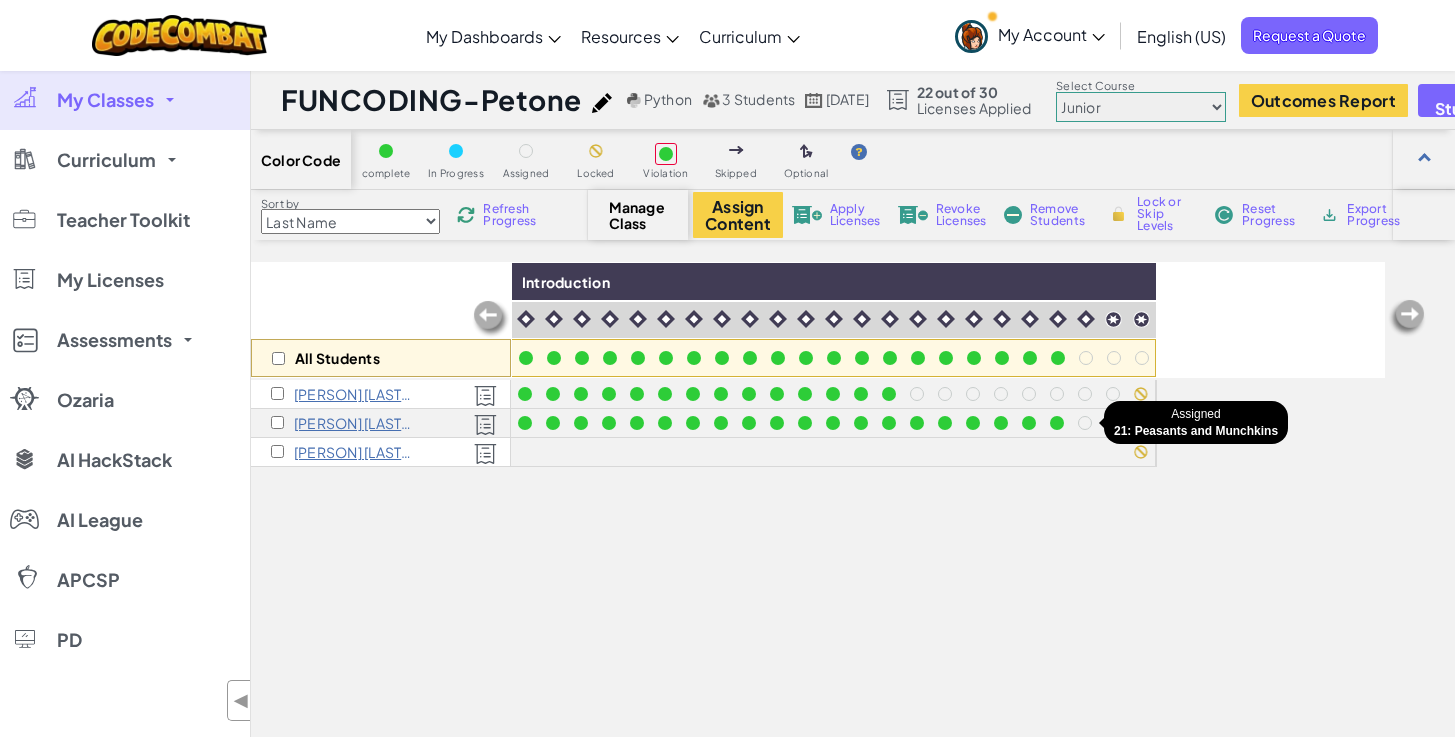 click at bounding box center [1085, 423] 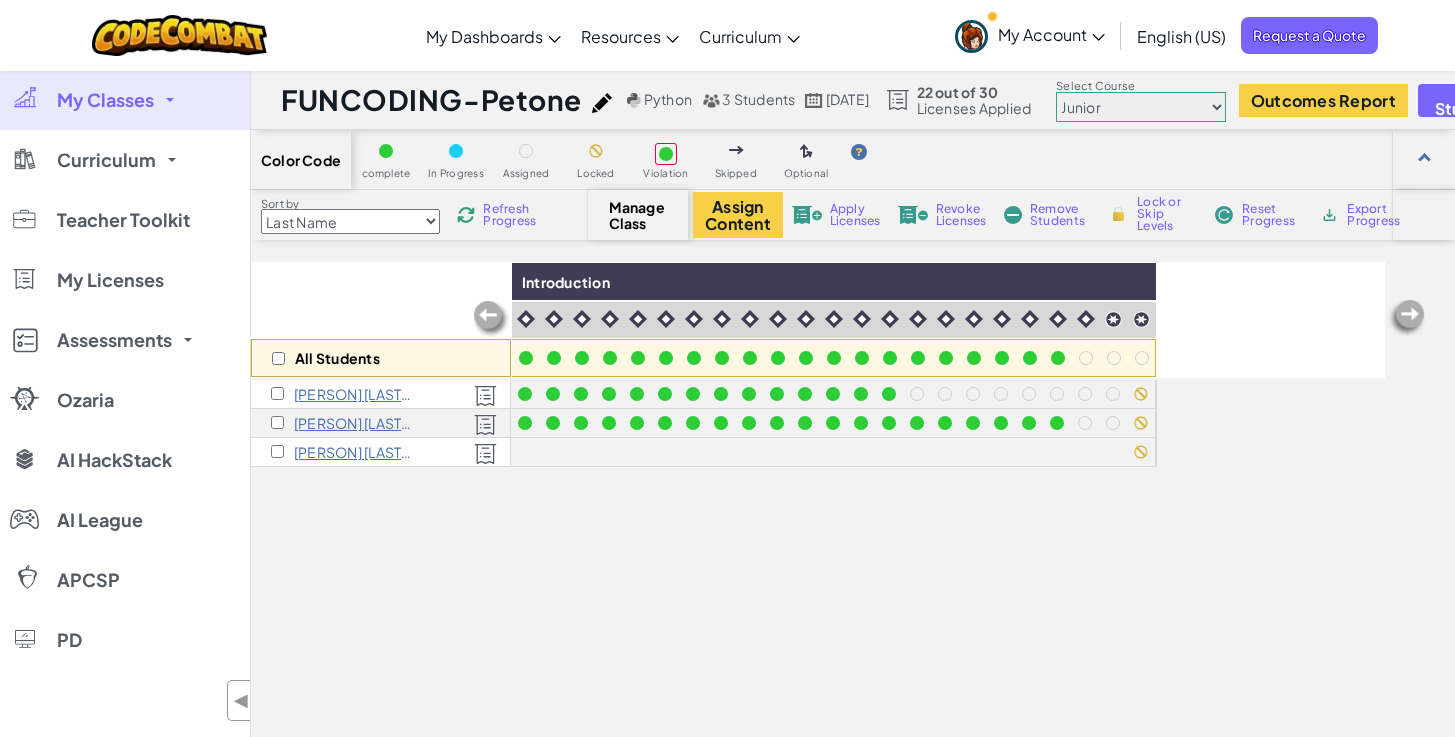 click at bounding box center [1085, 423] 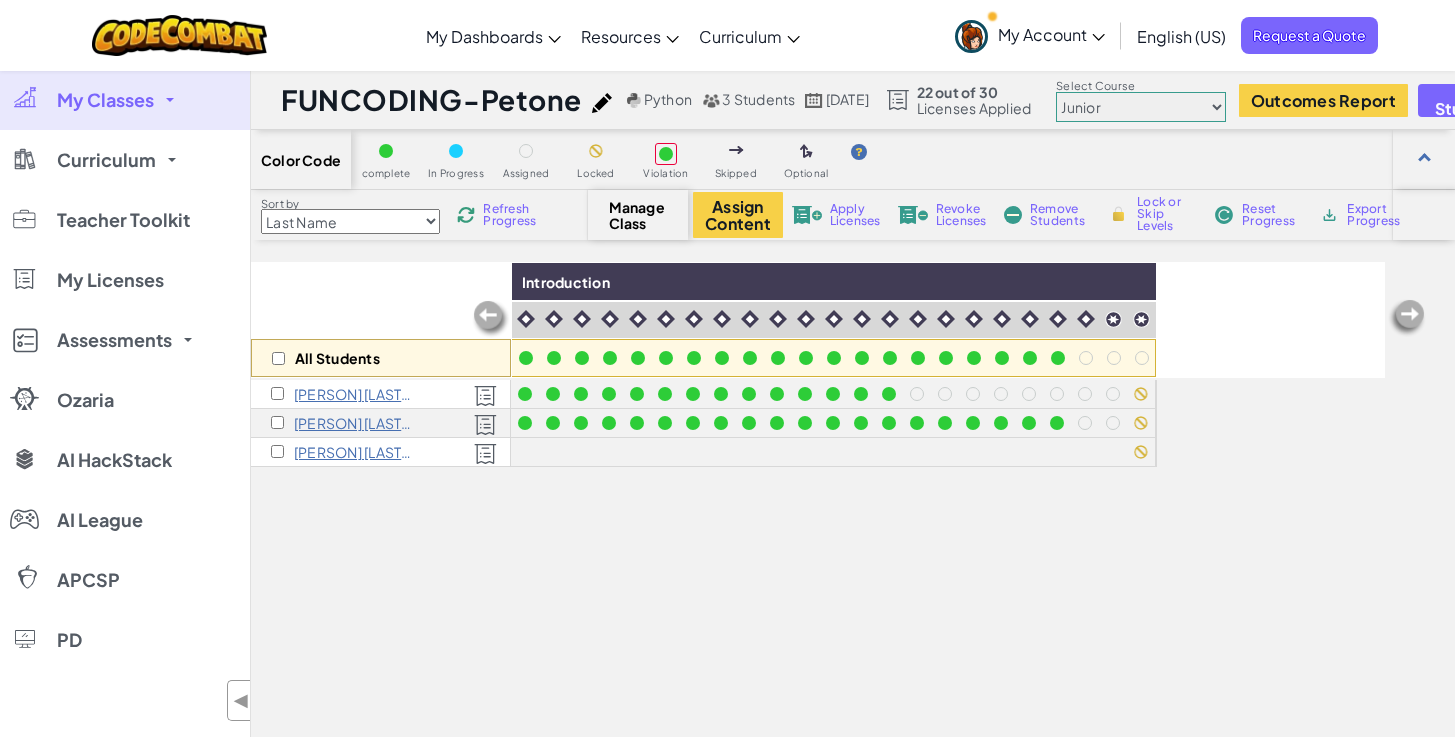 select on "[ID]" 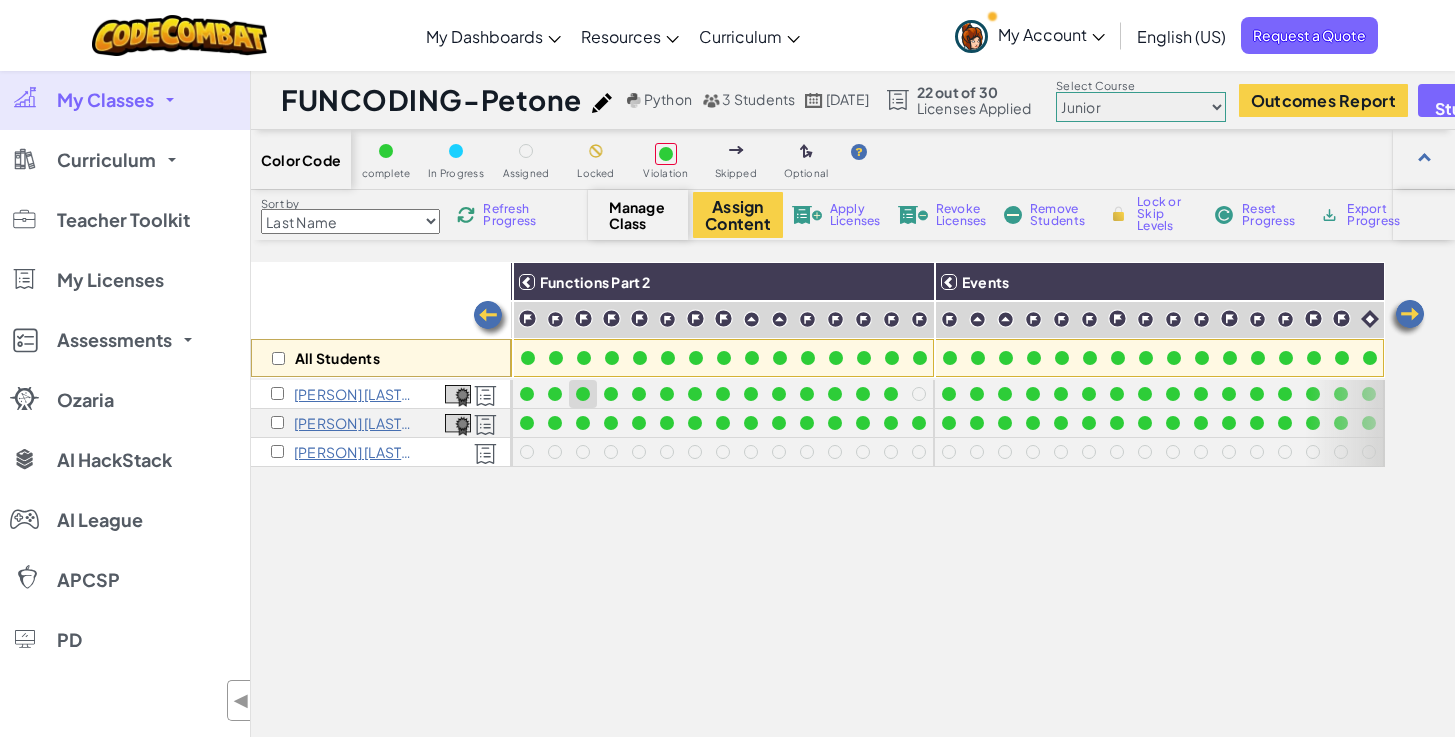 scroll, scrollTop: 0, scrollLeft: 1199, axis: horizontal 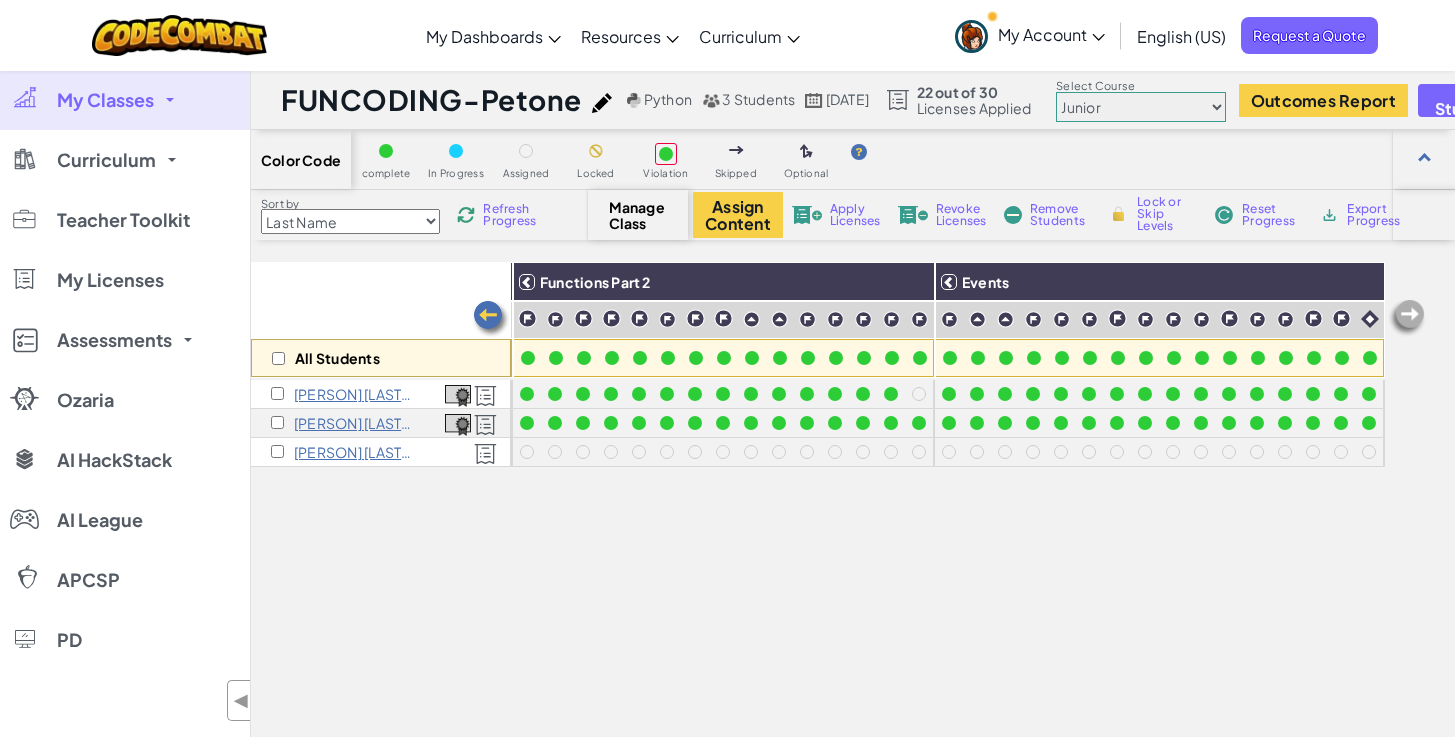 click at bounding box center [1407, 318] 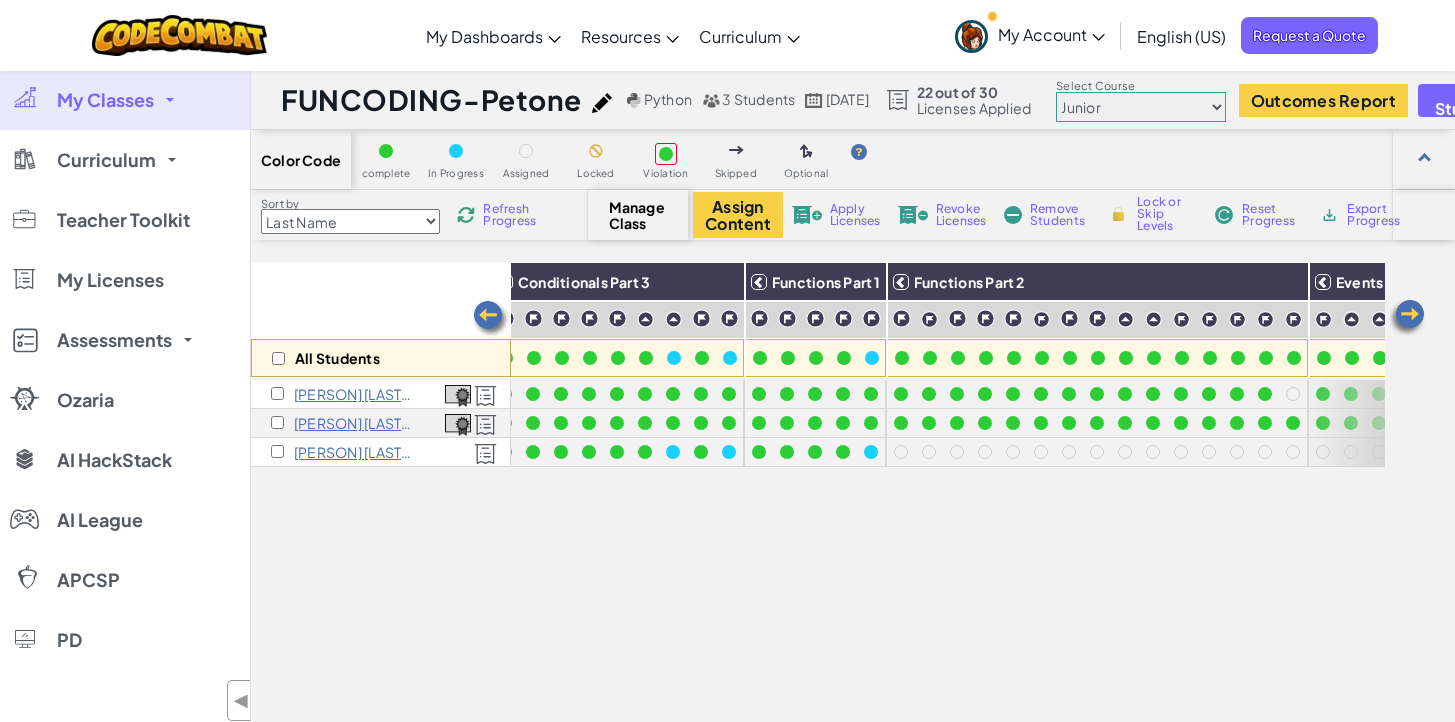 scroll, scrollTop: 0, scrollLeft: 808, axis: horizontal 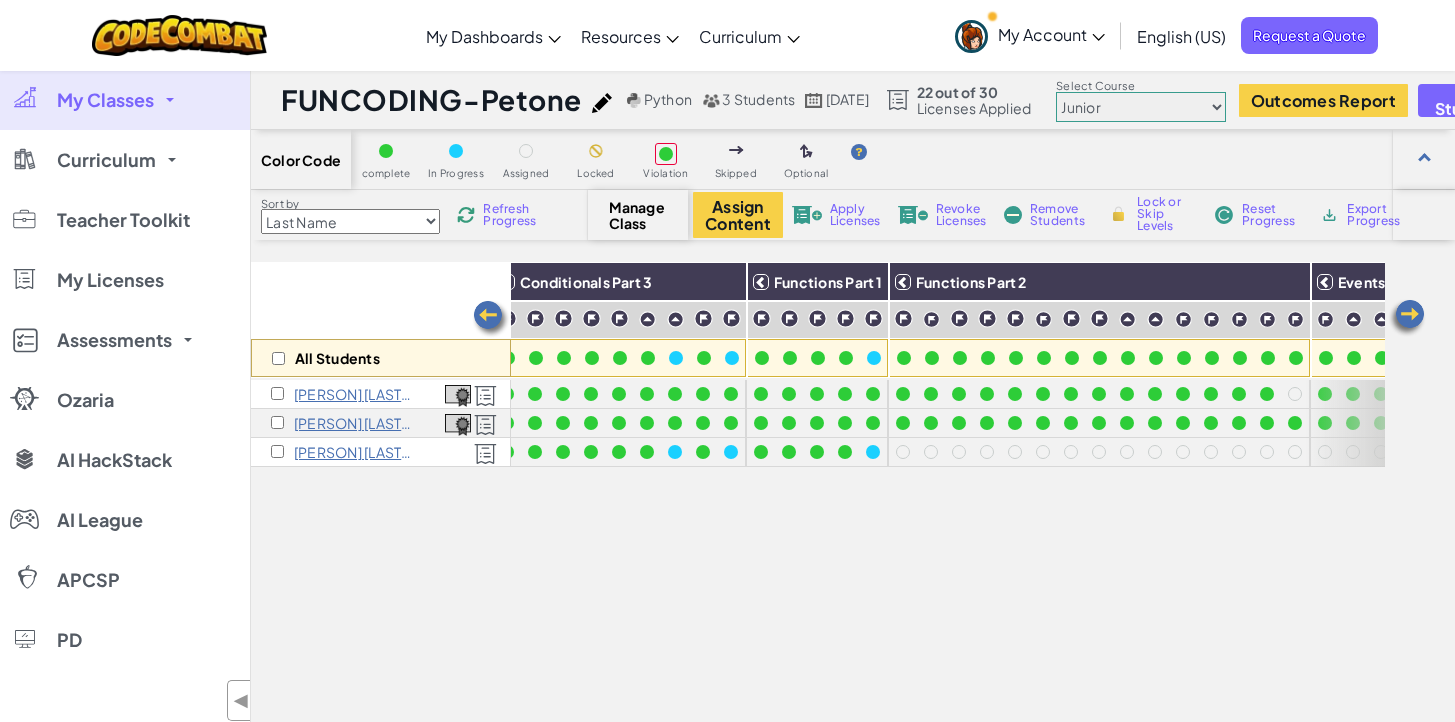 click on "All Students       Coordinate Systems                                               Conditionals Part 1                                                                                   Conditionals Part 2                                                                                         Conditionals Part 3                                                                       Functions Part 1                                               Functions Part 2                                                                                                           Events
Marcus H
Ryan Teng Dakideater
Samuel Z" at bounding box center [818, 573] 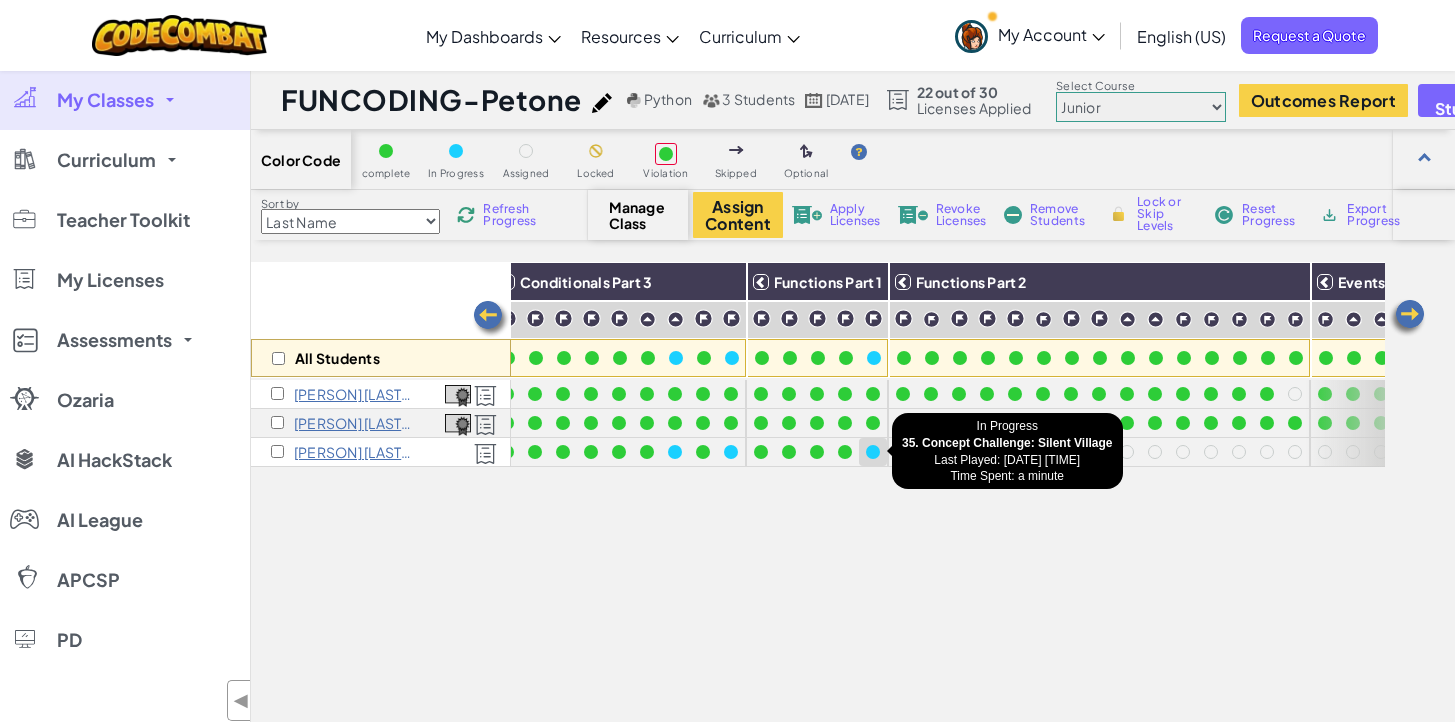 click at bounding box center (873, 452) 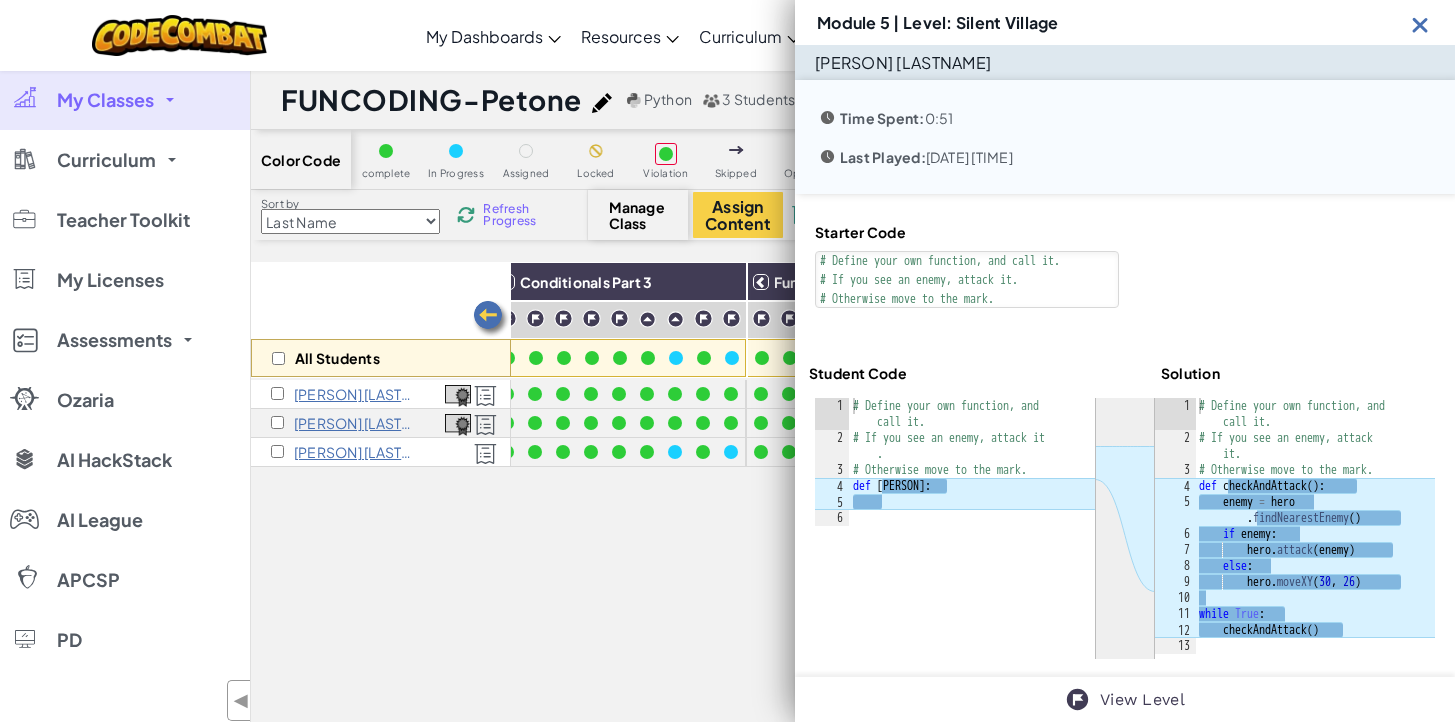 click on "All Students       Coordinate Systems                                               Conditionals Part 1                                                                                   Conditionals Part 2                                                                                         Conditionals Part 3                                                                       Functions Part 1                                               Functions Part 2                                                                                                           Events
Marcus H
Ryan Teng Dakideater
Samuel Z" at bounding box center (818, 573) 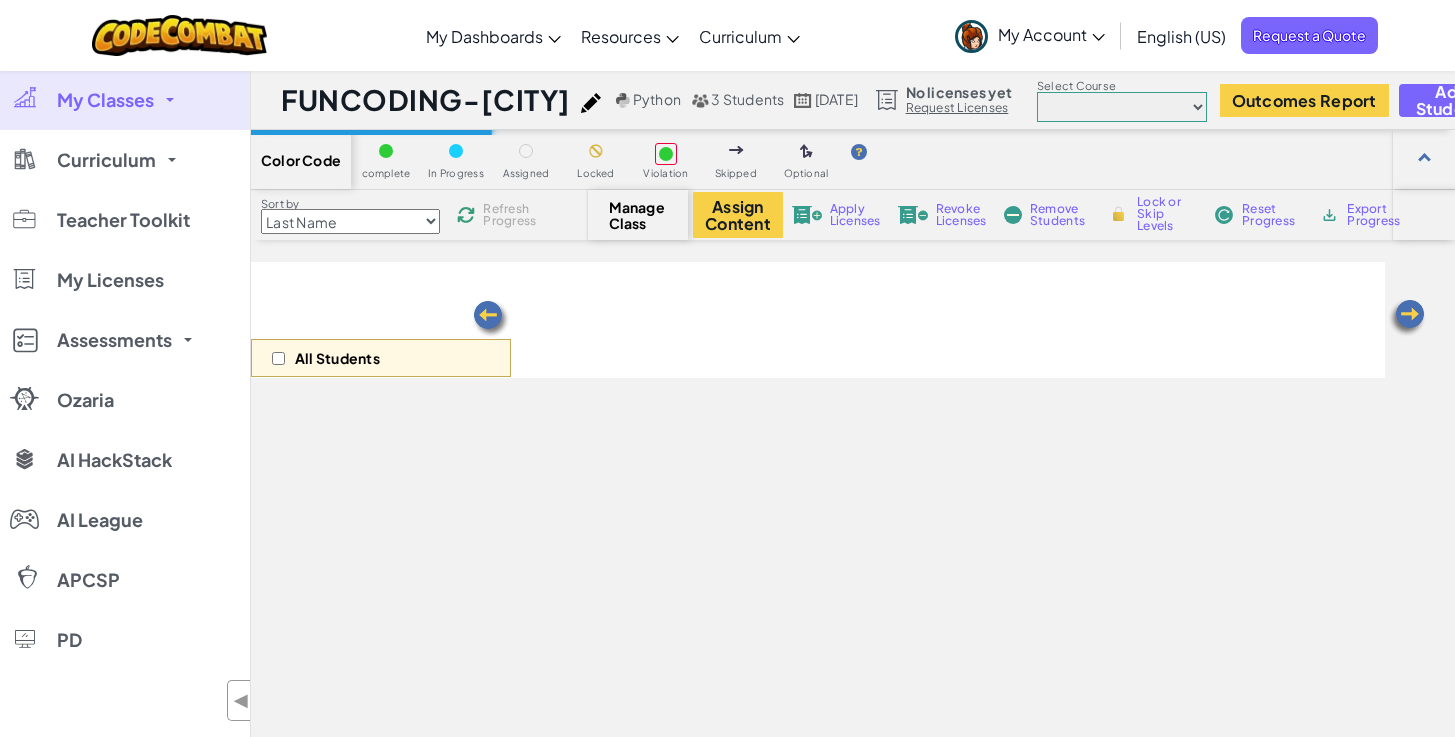 scroll, scrollTop: 0, scrollLeft: 0, axis: both 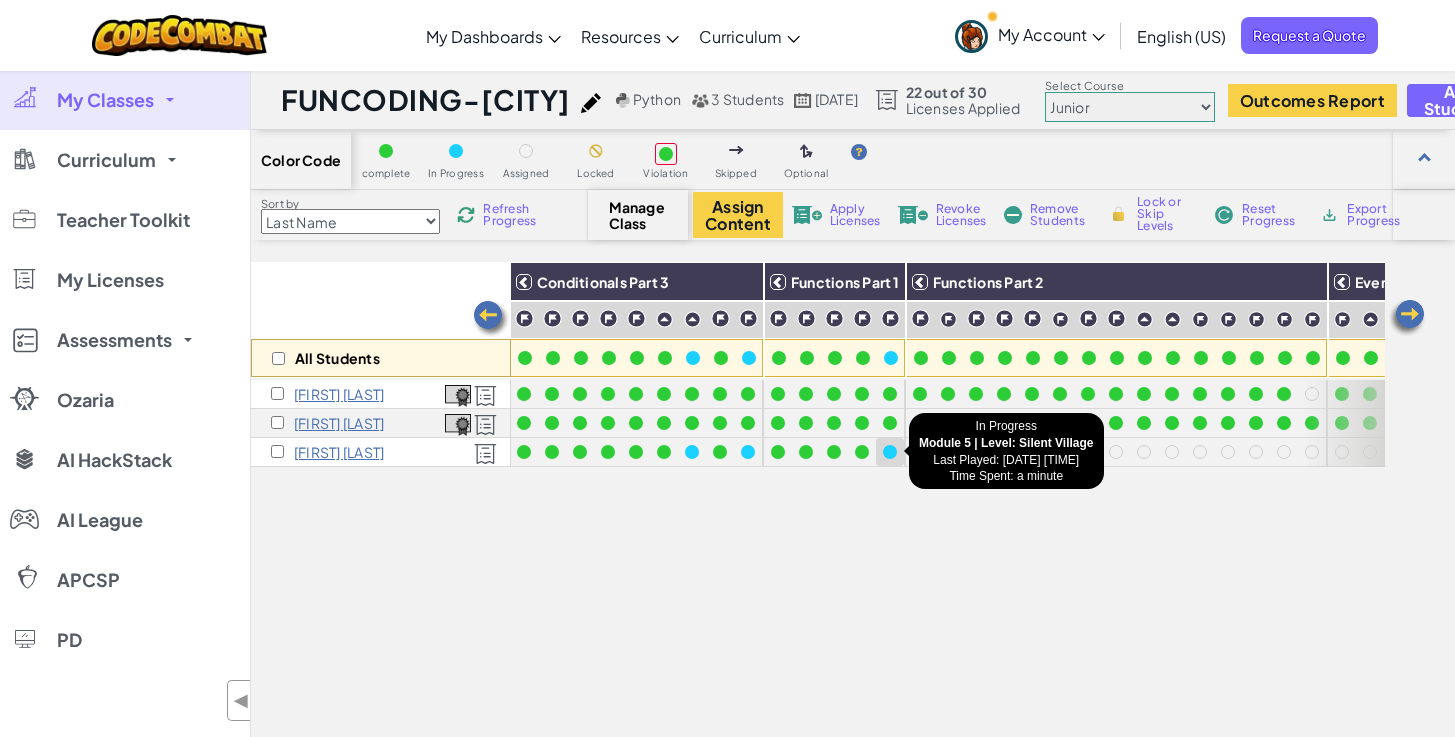 click at bounding box center [890, 452] 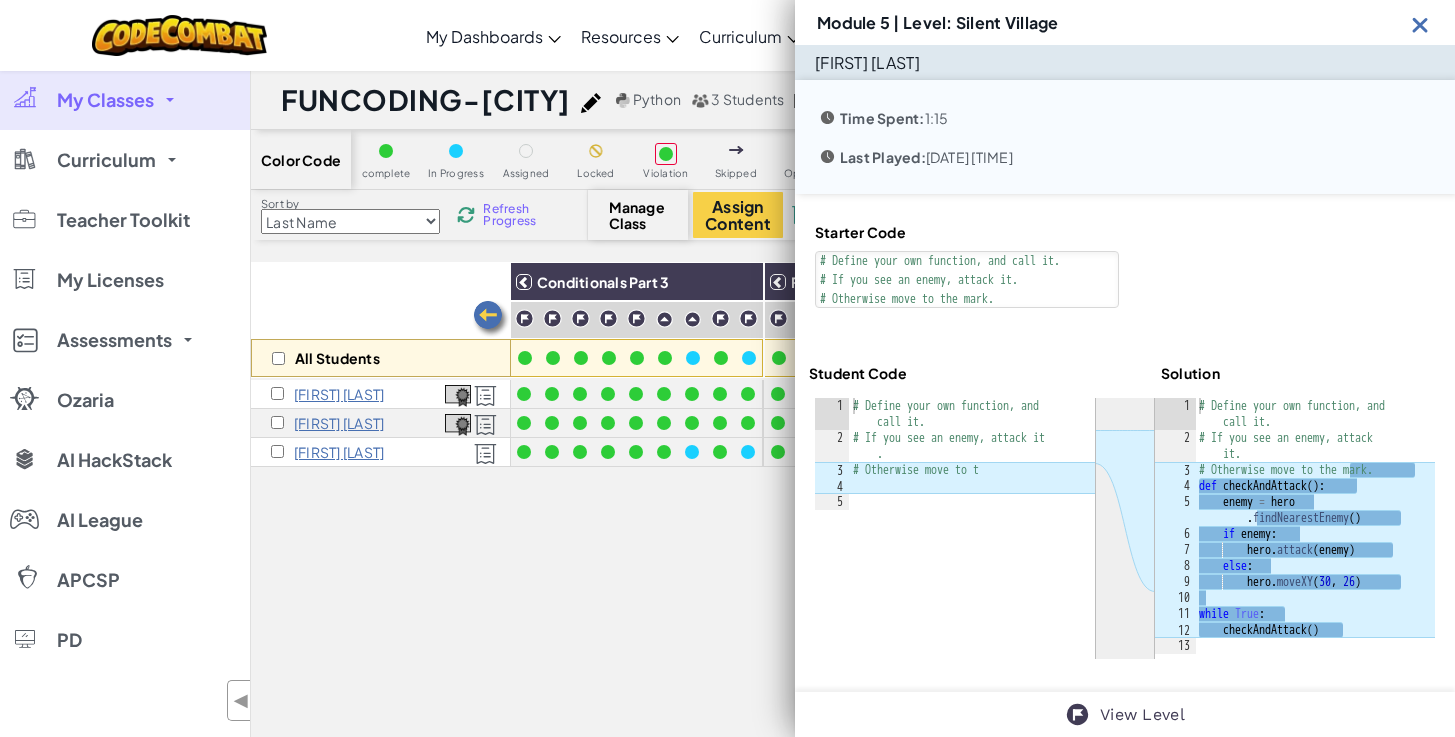 click on "All Students       Coordinate Systems                                               Conditionals Part 1                                                                                   Conditionals Part 2                                                                                         Conditionals Part 3                                                                       Functions Part 1                                               Functions Part 2                                                                                                           Events
Marcus H
Ryan Teng Dakideater
Samuel Z" at bounding box center (818, 580) 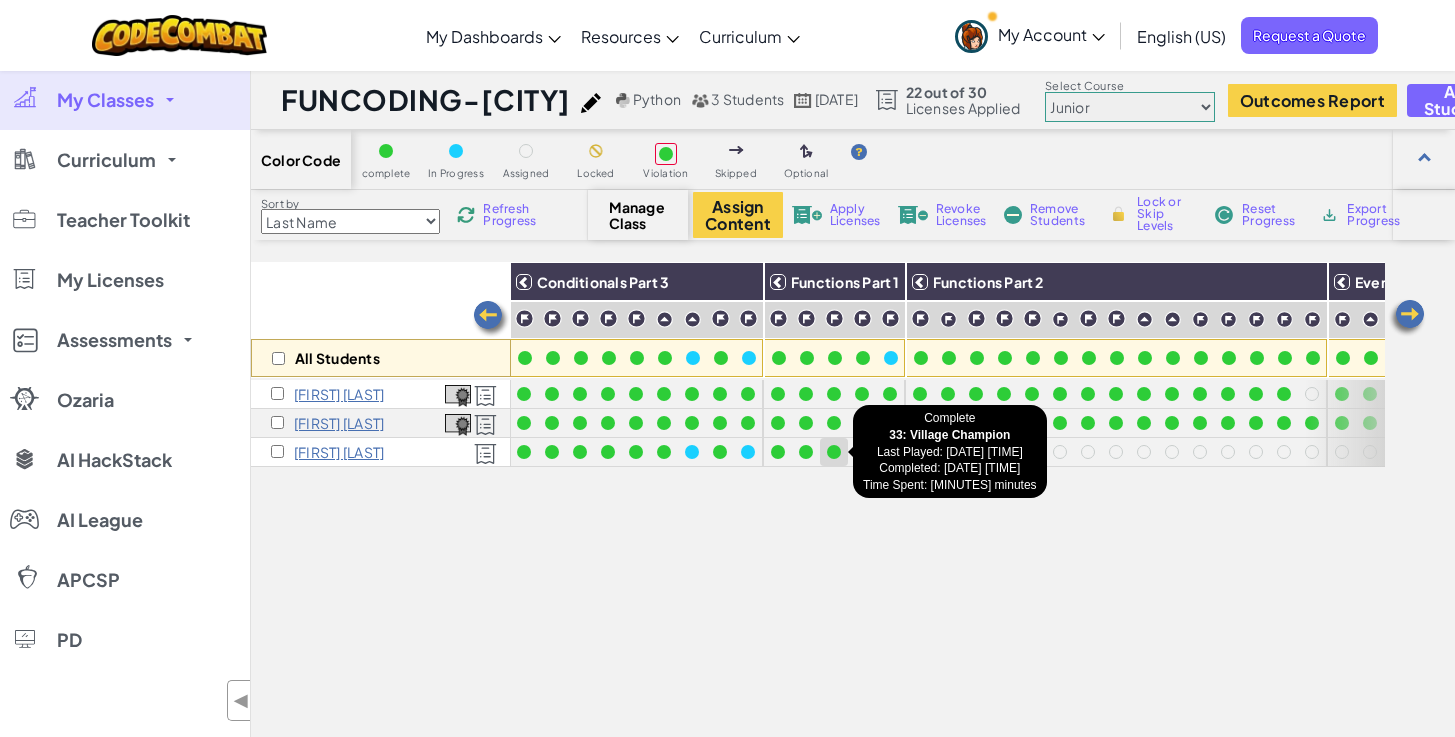 click at bounding box center (834, 452) 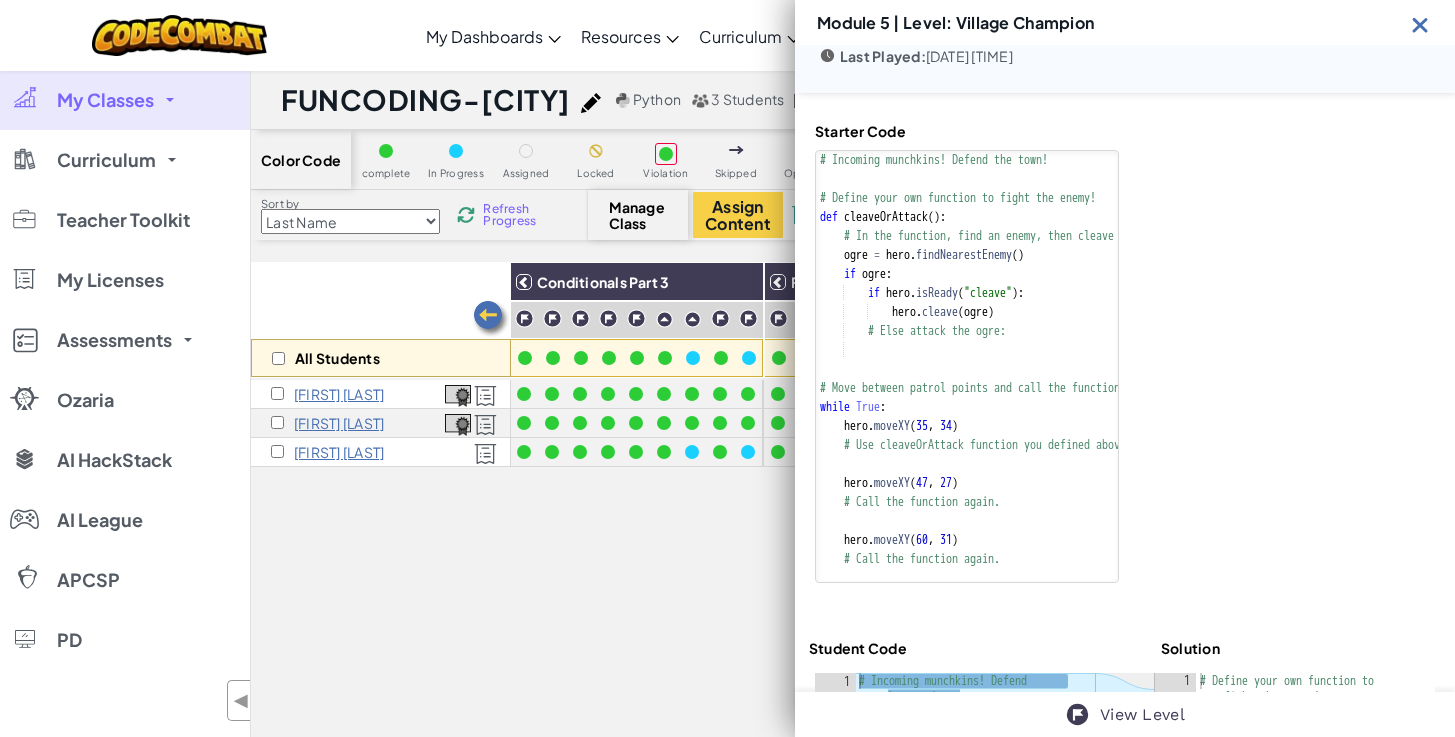 scroll, scrollTop: 102, scrollLeft: 0, axis: vertical 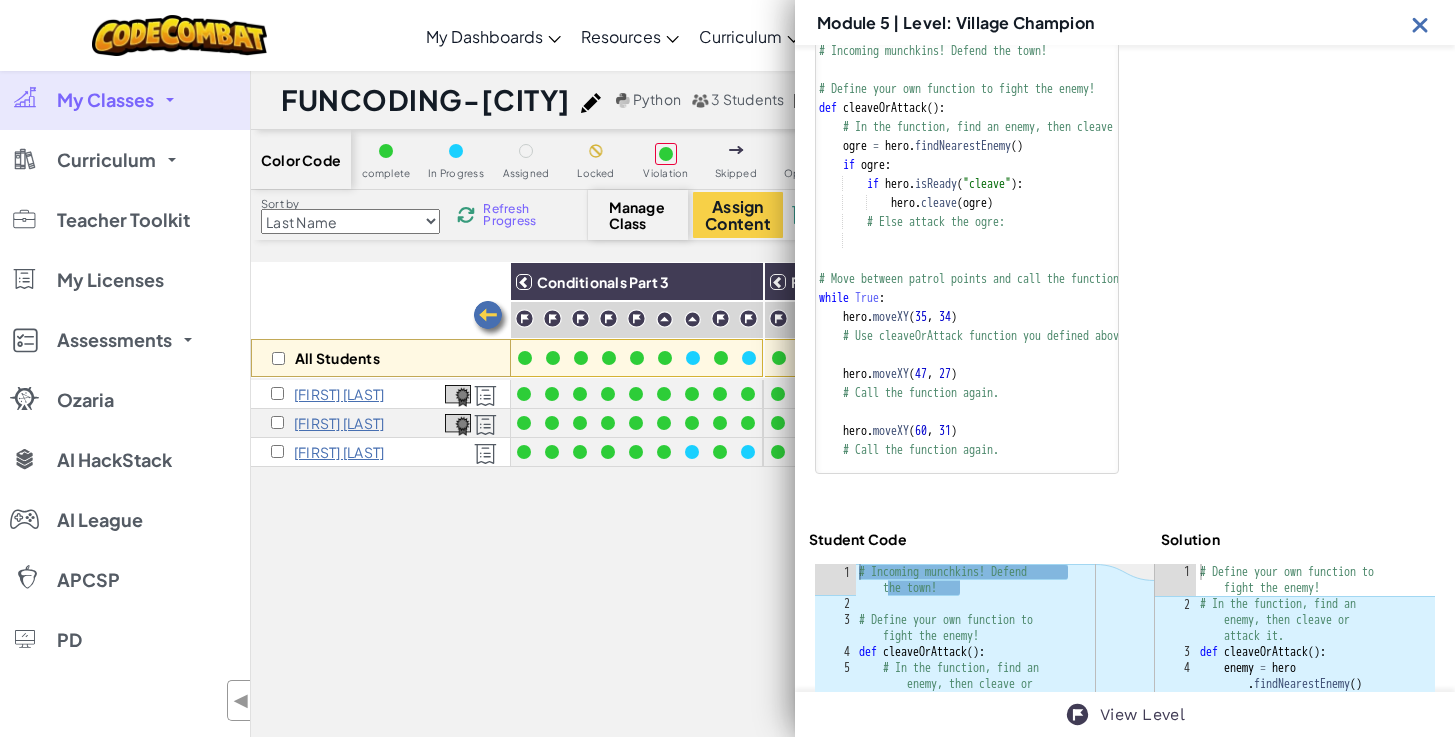 click on "All Students       Coordinate Systems                                               Conditionals Part 1                                                                                   Conditionals Part 2                                                                                         Conditionals Part 3                                                                       Functions Part 1                                               Functions Part 2                                                                                                           Events
Marcus H
Ryan Teng Dakideater
Samuel Z" at bounding box center [818, 580] 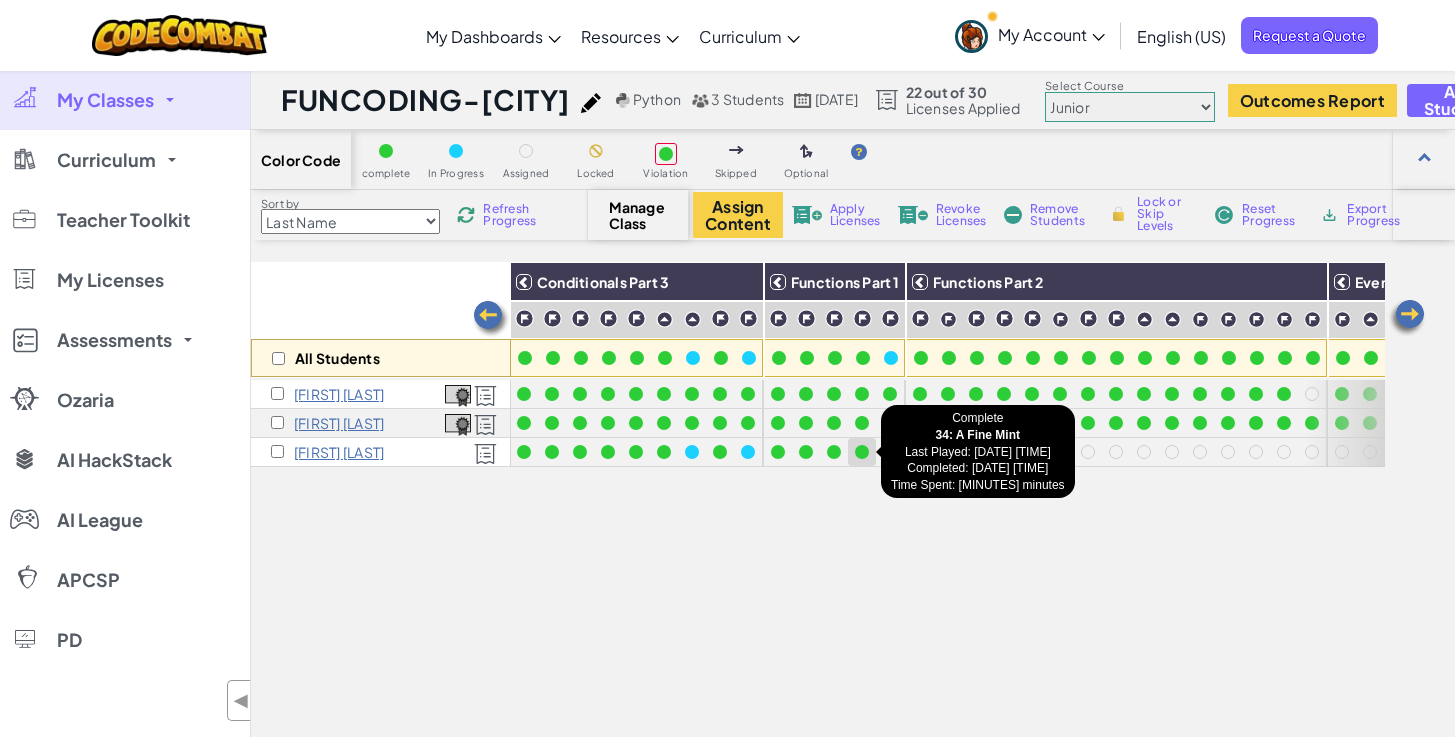 click at bounding box center (862, 452) 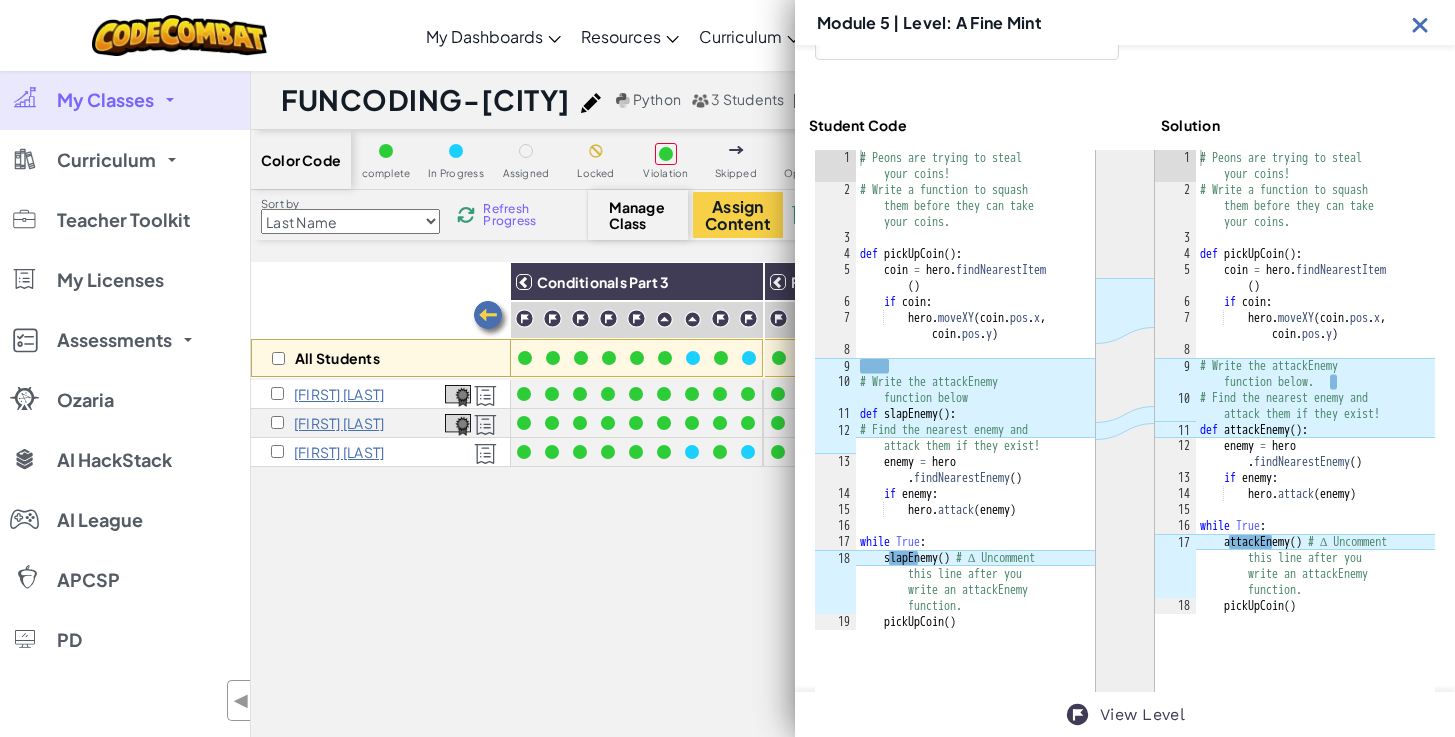 scroll, scrollTop: 492, scrollLeft: 0, axis: vertical 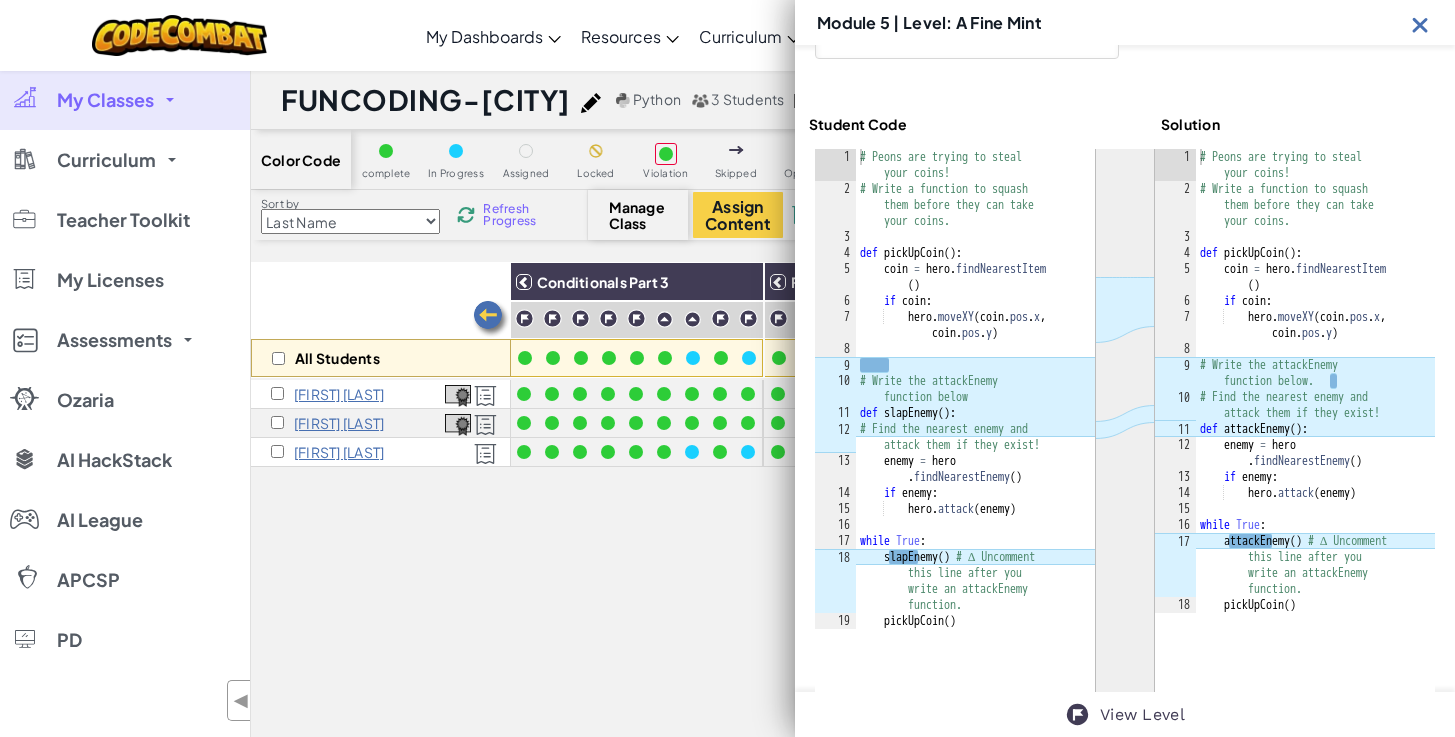 click on "All Students       Coordinate Systems                                               Conditionals Part 1                                                                                   Conditionals Part 2                                                                                         Conditionals Part 3                                                                       Functions Part 1                                               Functions Part 2                                                                                                           Events
Marcus H
Ryan Teng Dakideater
Samuel Z" at bounding box center (818, 580) 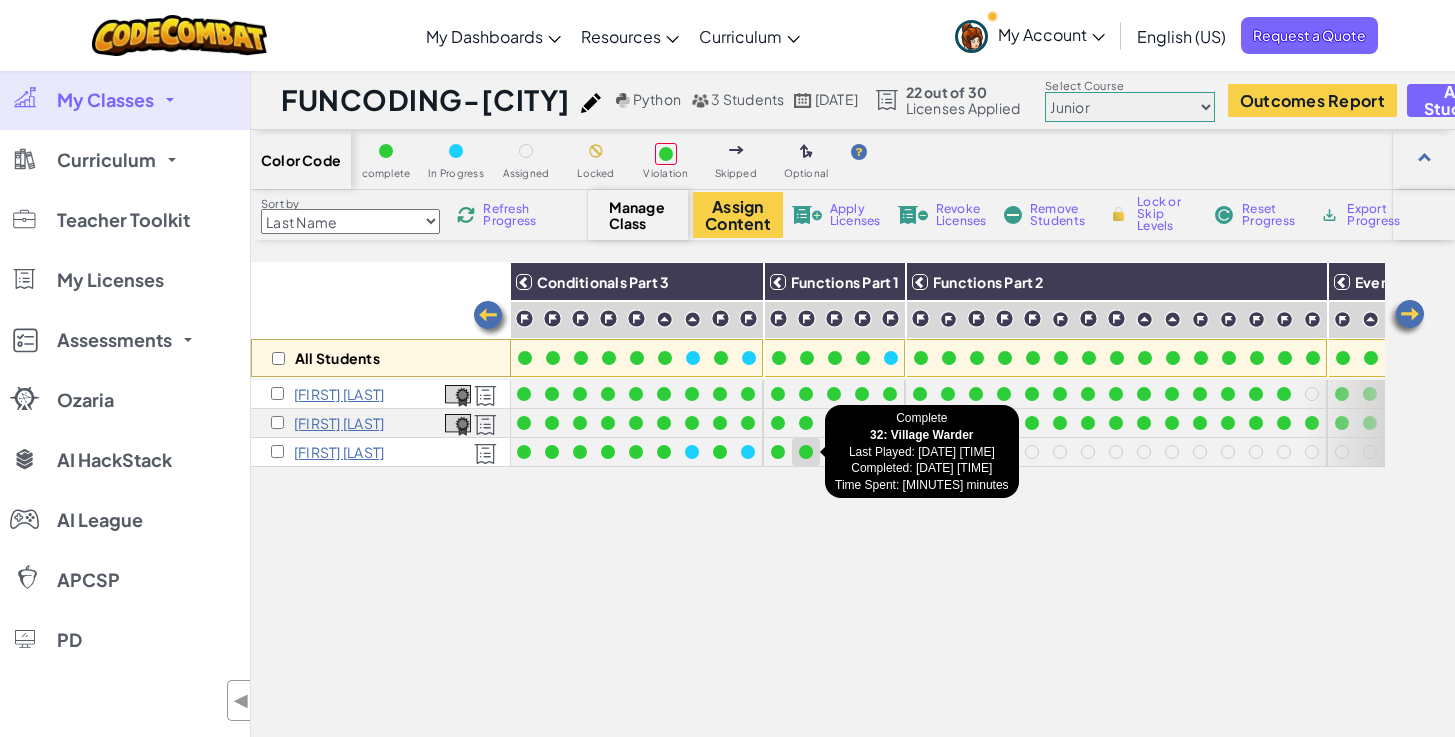 click at bounding box center [806, 452] 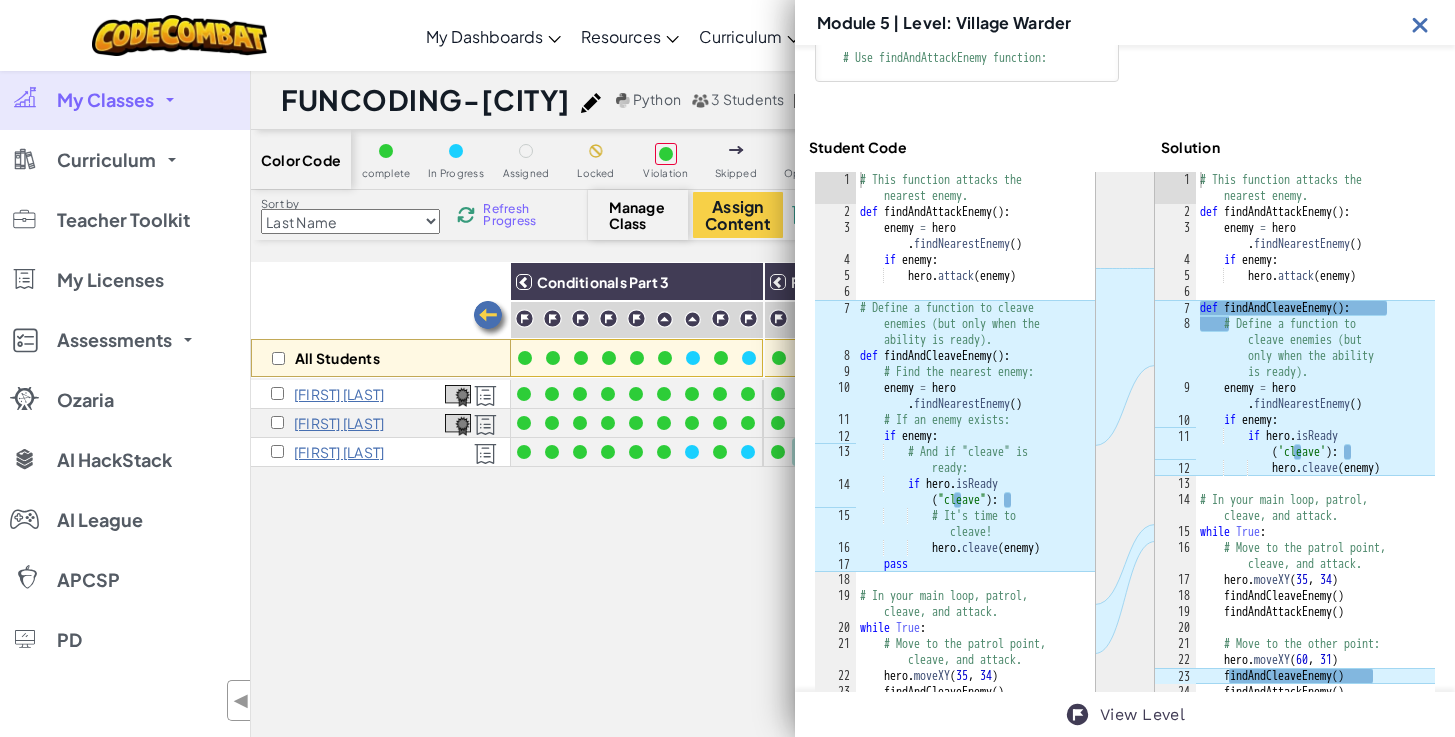 scroll, scrollTop: 951, scrollLeft: 0, axis: vertical 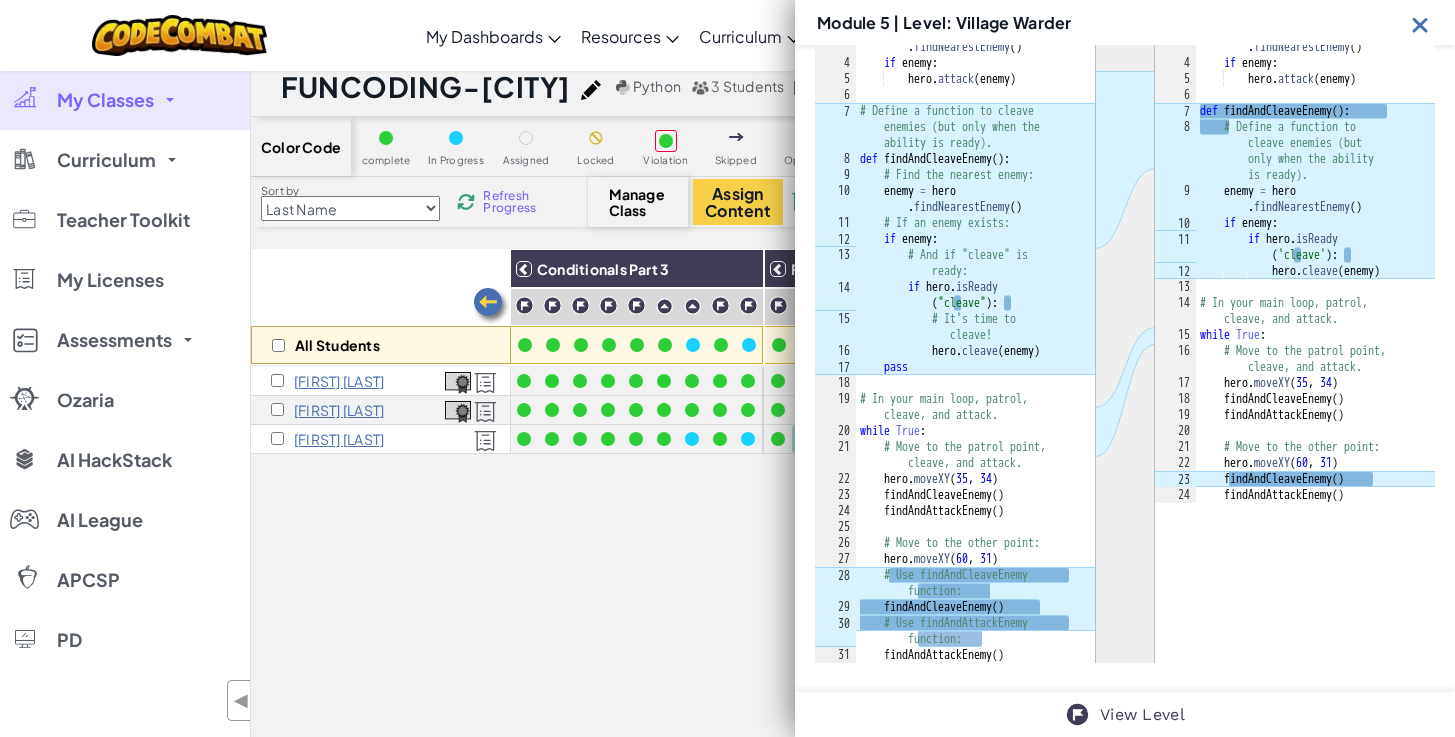 click at bounding box center [1420, 24] 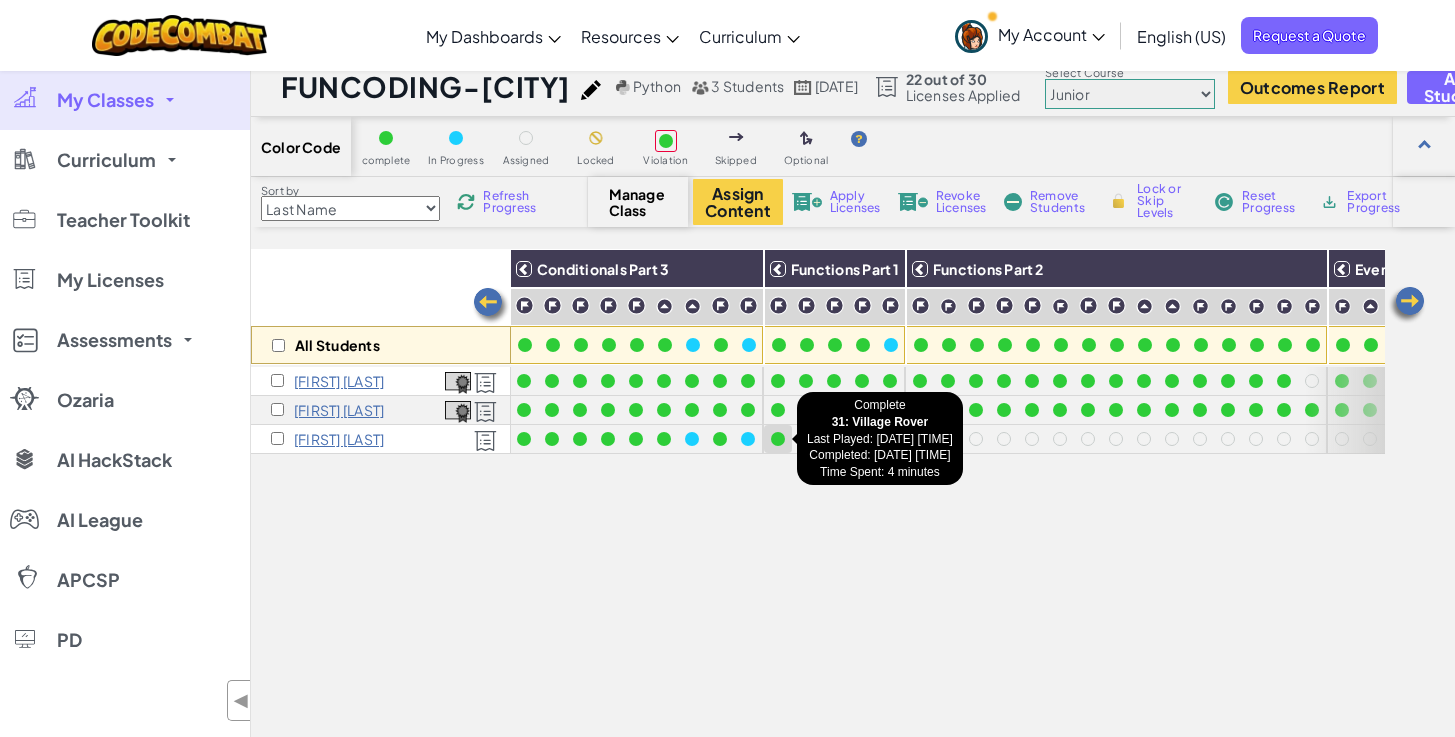 click at bounding box center [778, 439] 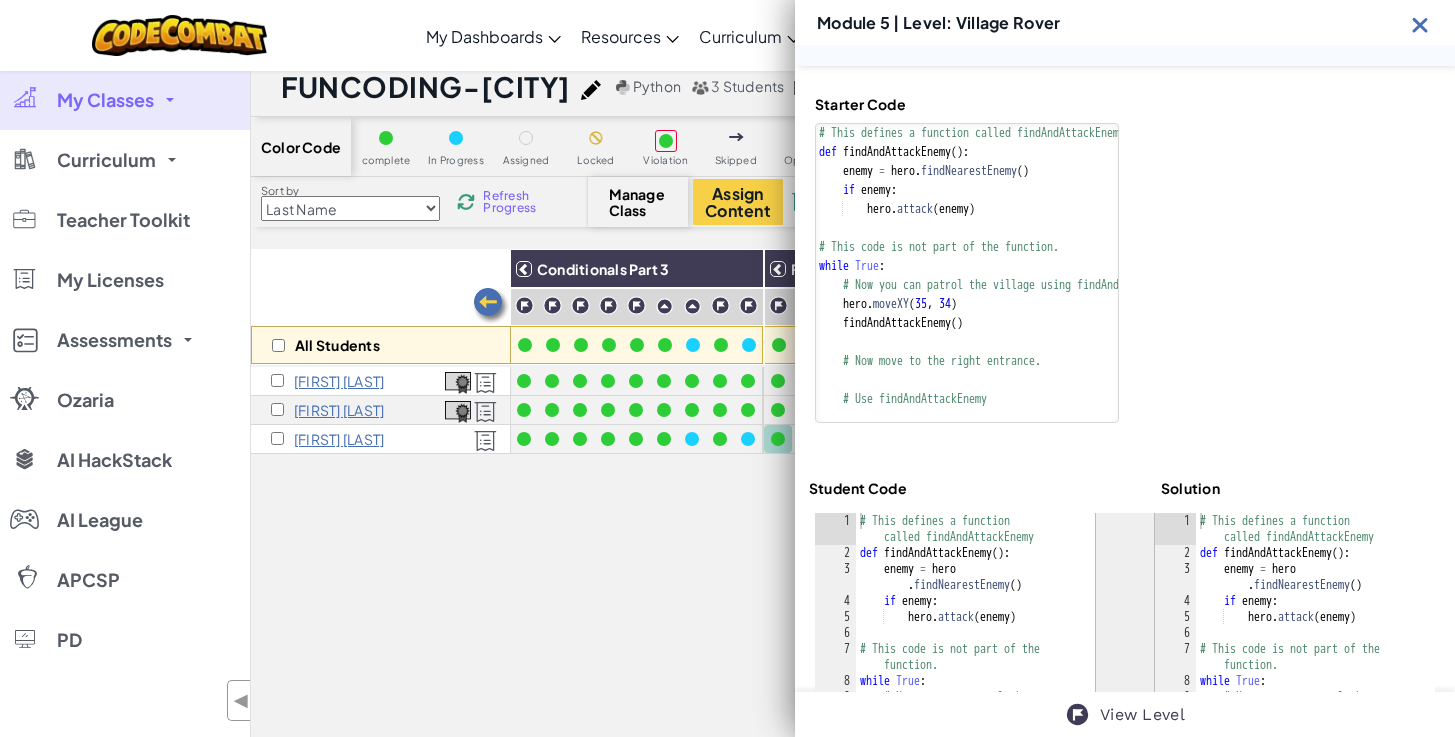 scroll, scrollTop: 160, scrollLeft: 0, axis: vertical 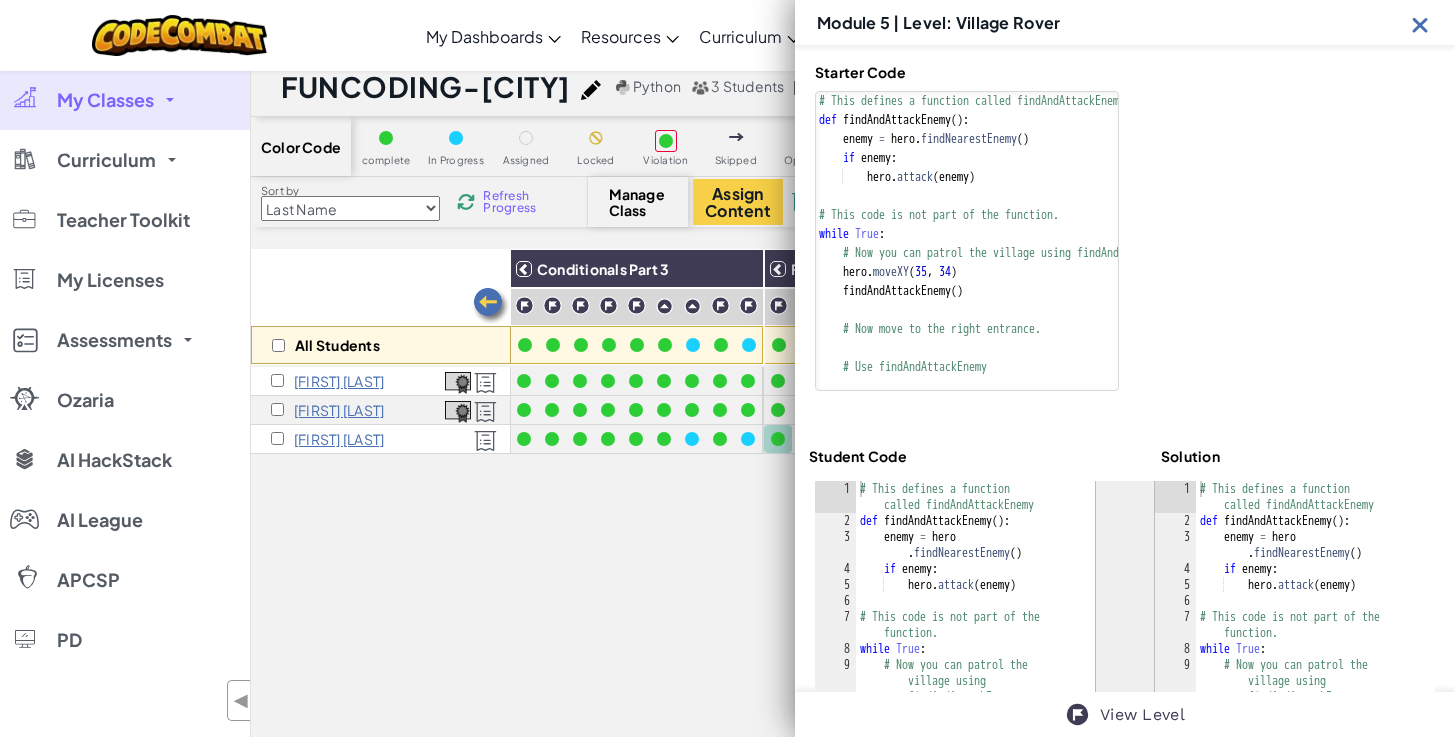 click at bounding box center (1420, 24) 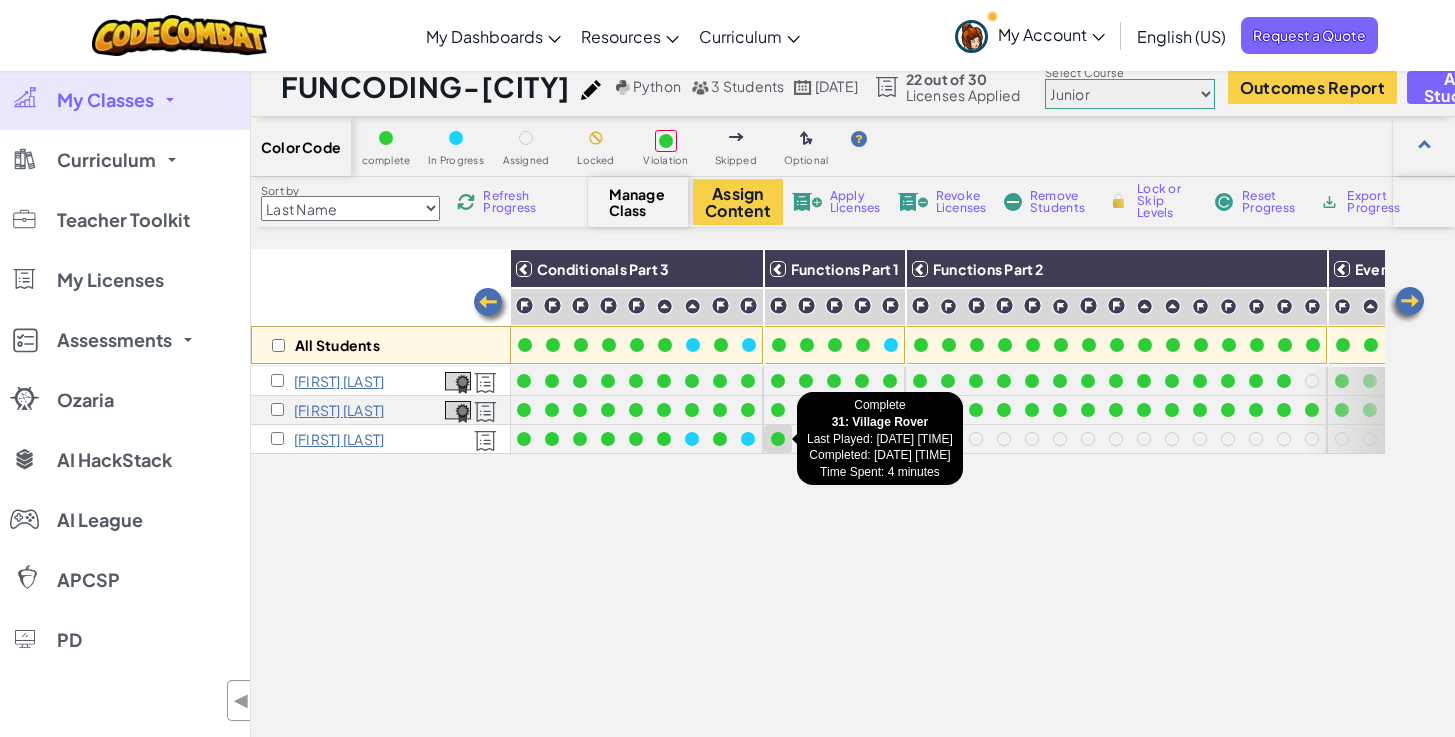 click at bounding box center (778, 439) 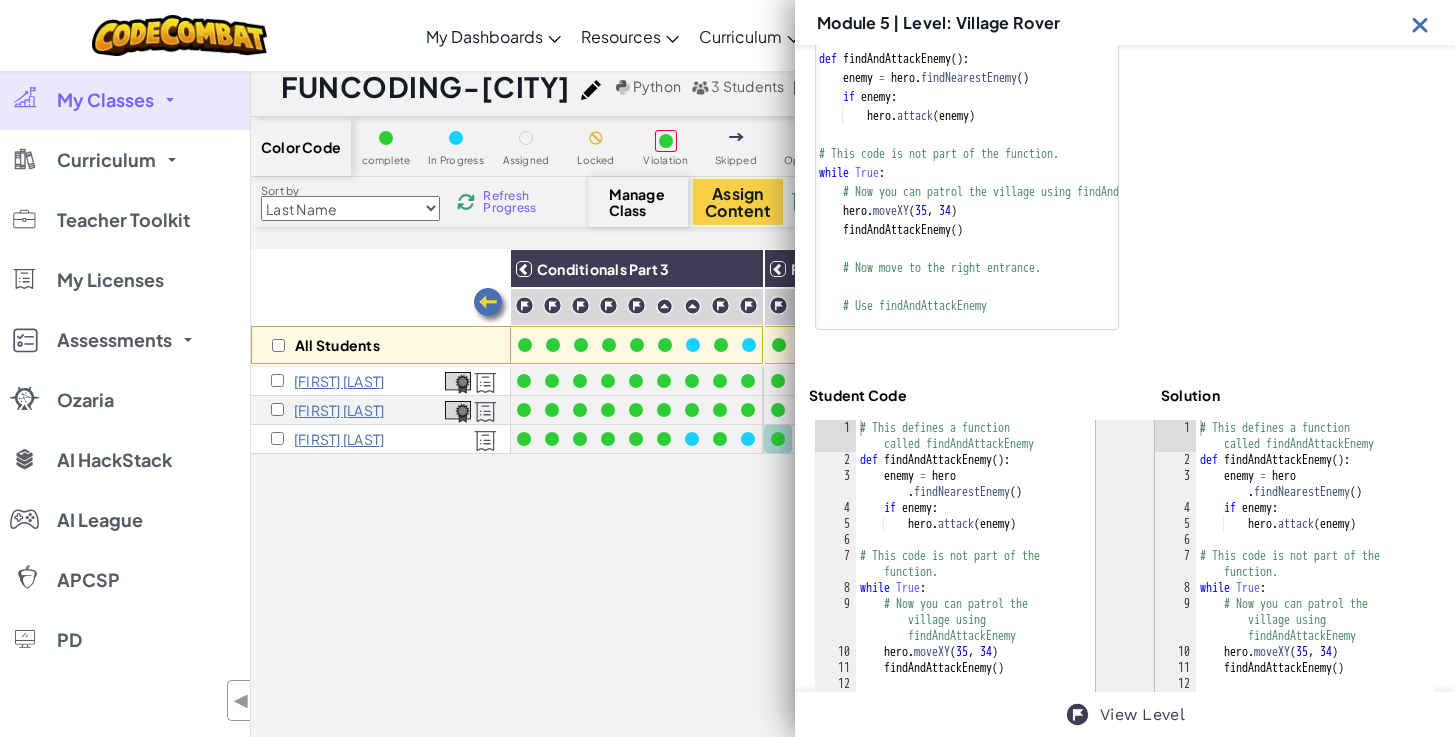 scroll, scrollTop: 224, scrollLeft: 0, axis: vertical 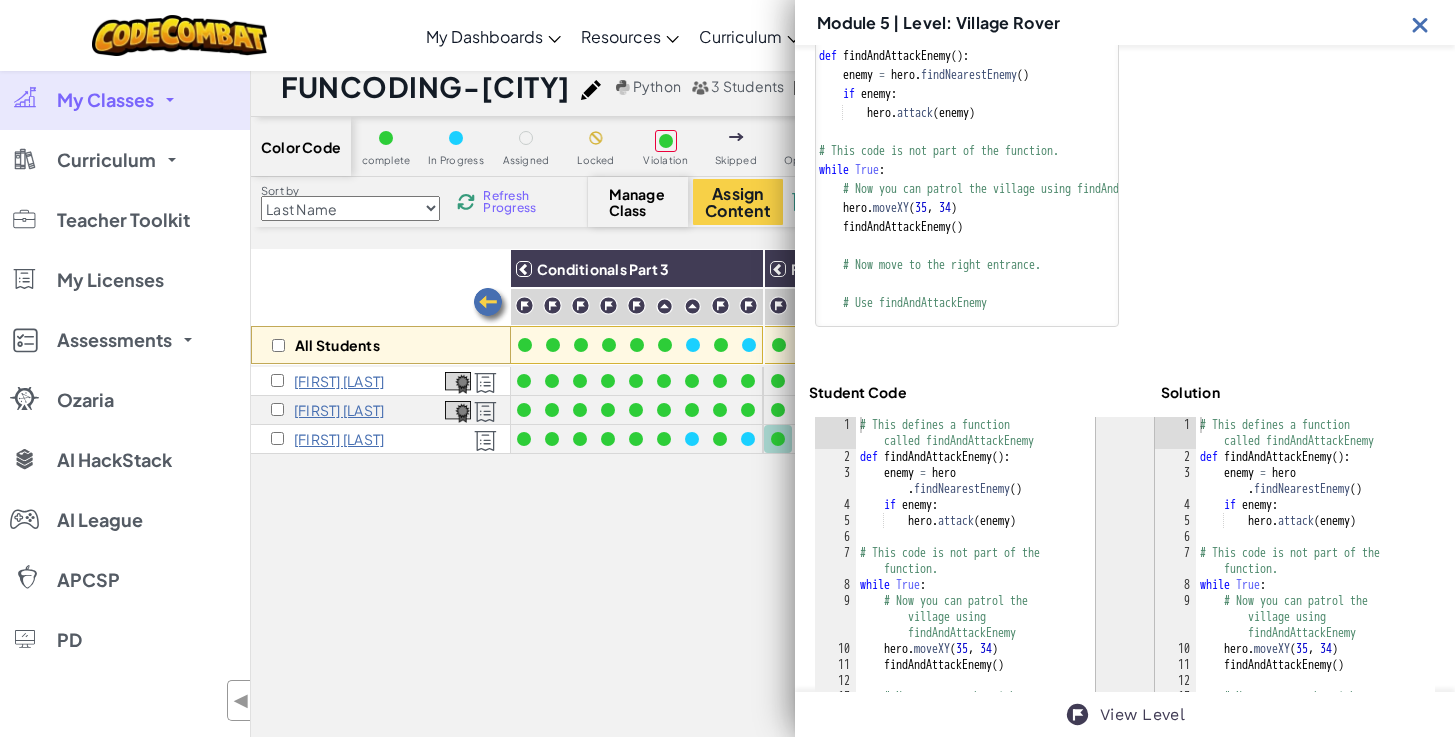 click at bounding box center (1420, 24) 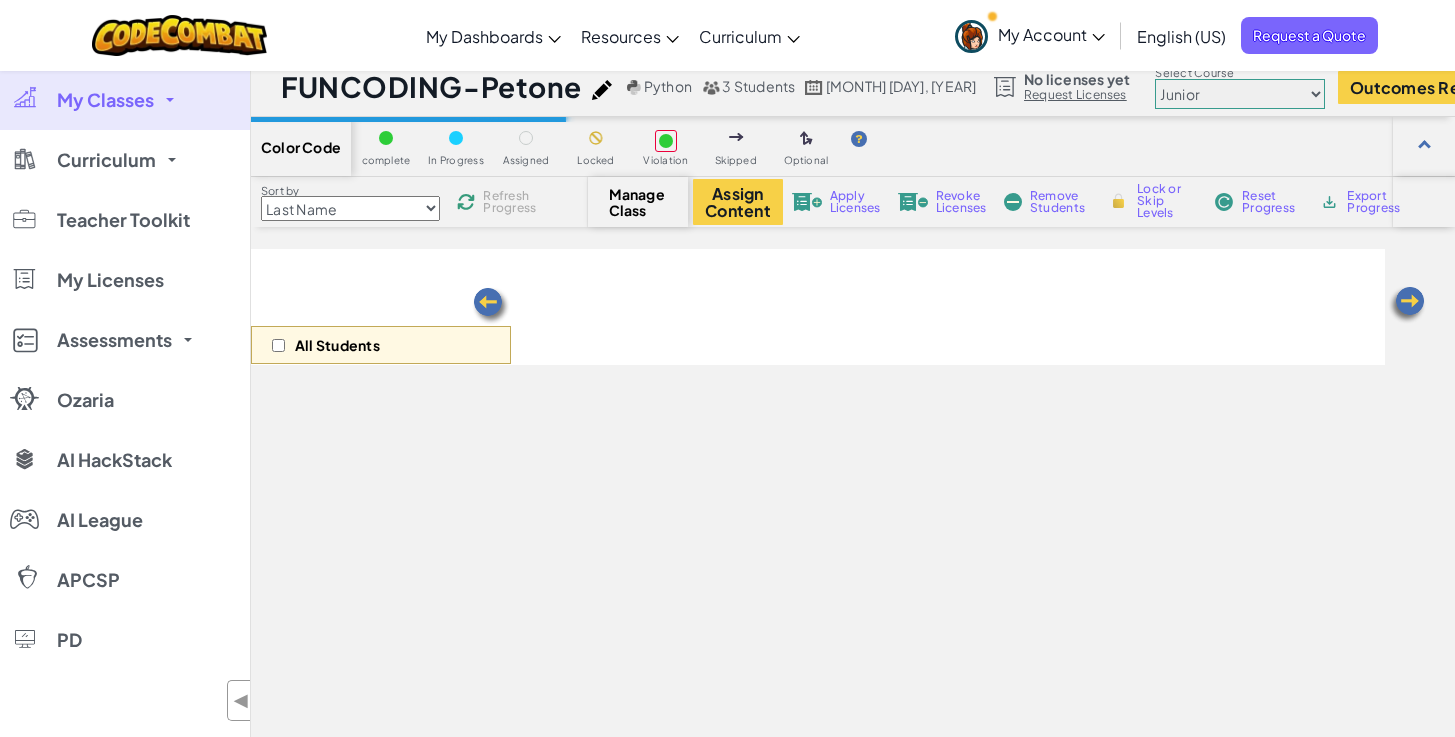 scroll, scrollTop: 0, scrollLeft: 0, axis: both 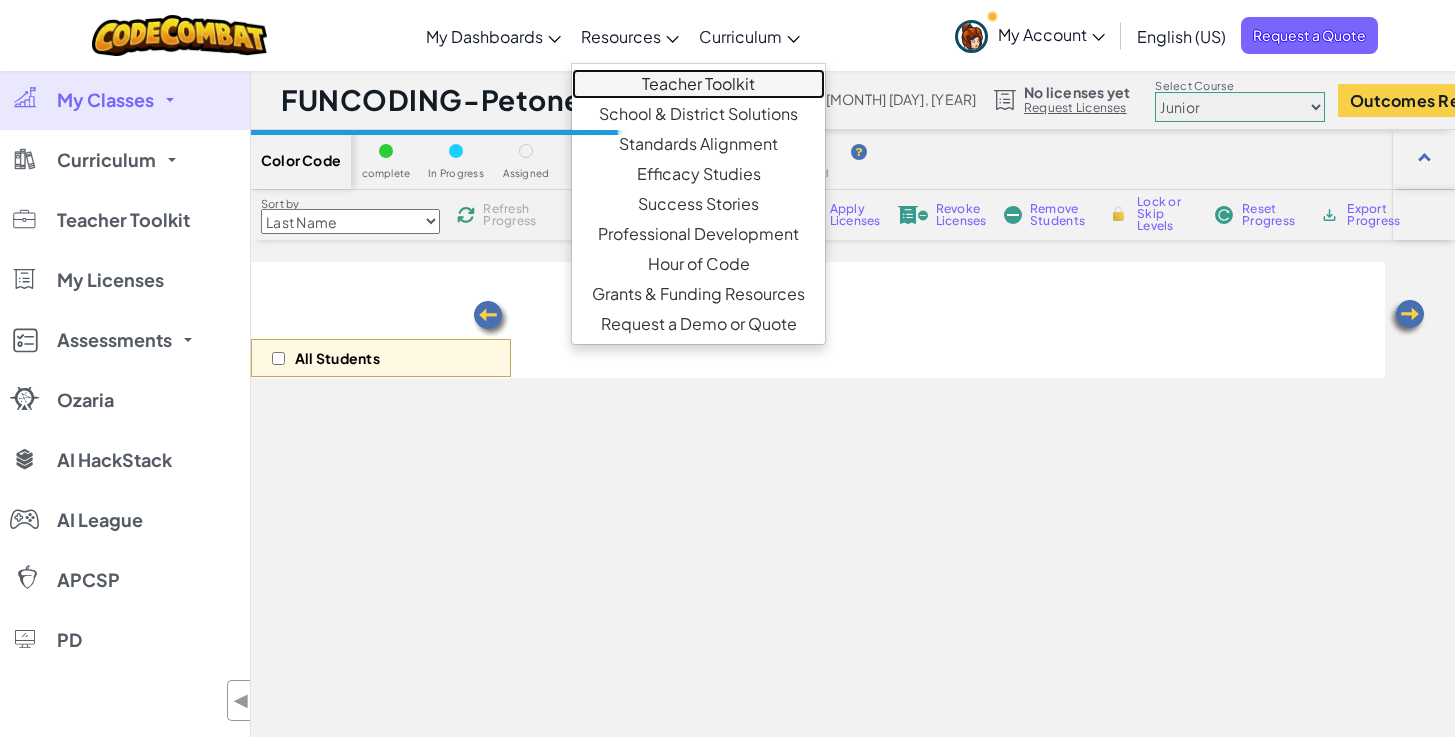 click on "Teacher Toolkit" at bounding box center (698, 84) 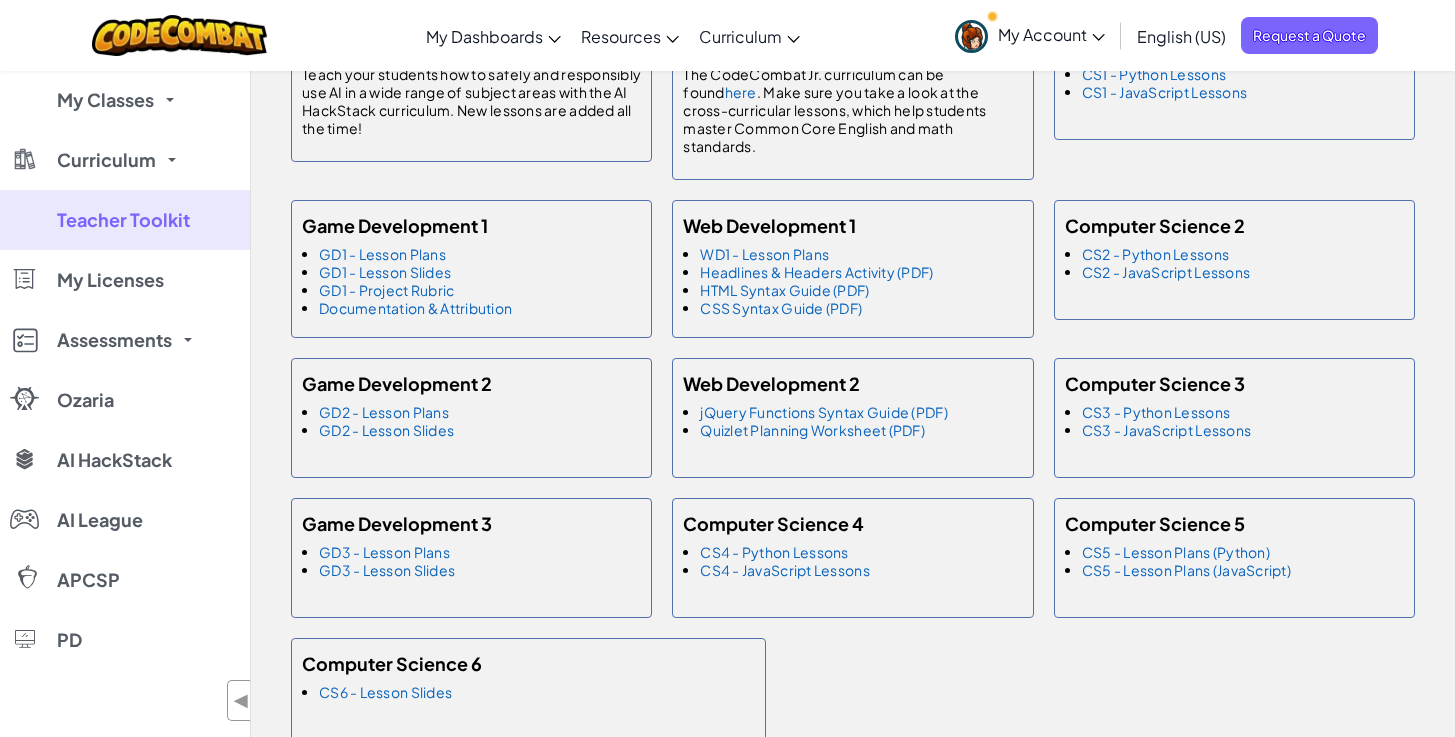 scroll, scrollTop: 1301, scrollLeft: 0, axis: vertical 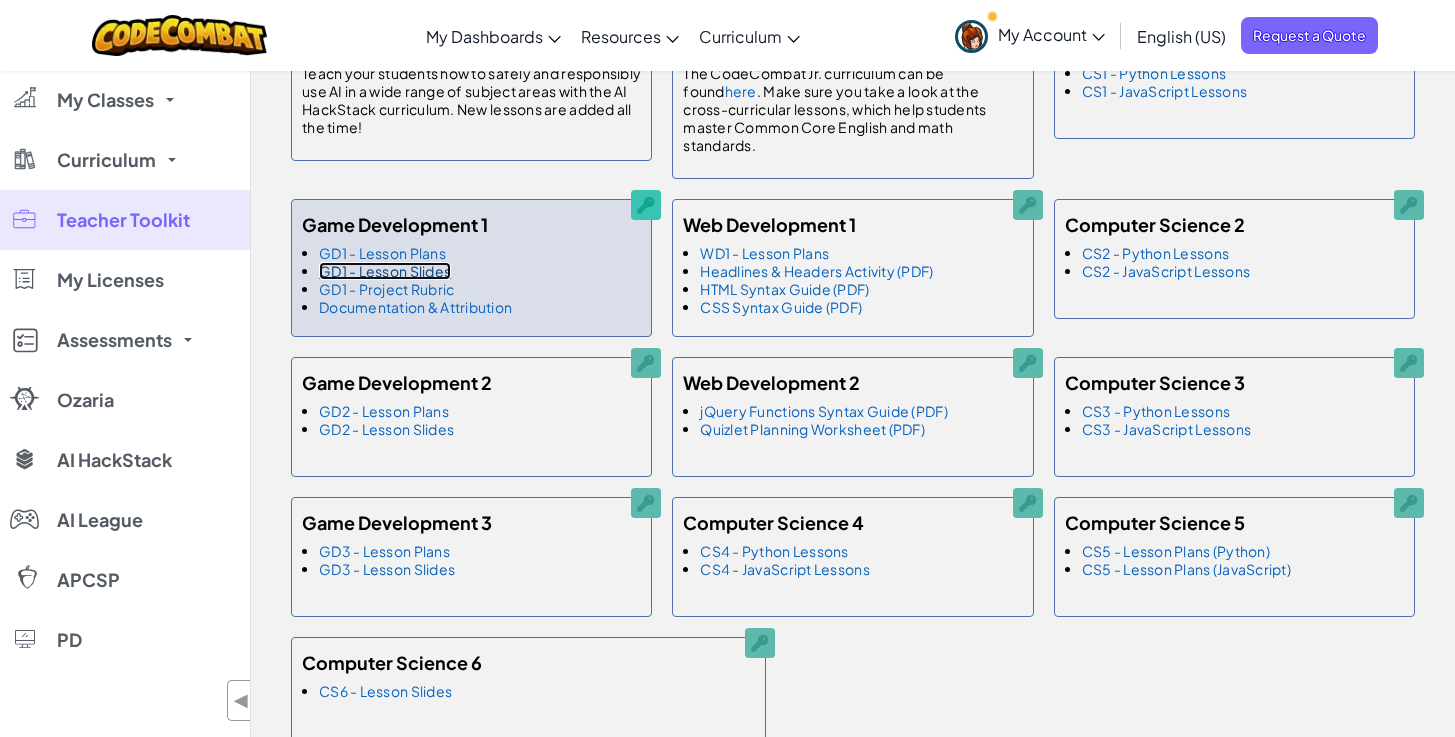 click on "GD1 - Lesson Slides" at bounding box center [385, 271] 